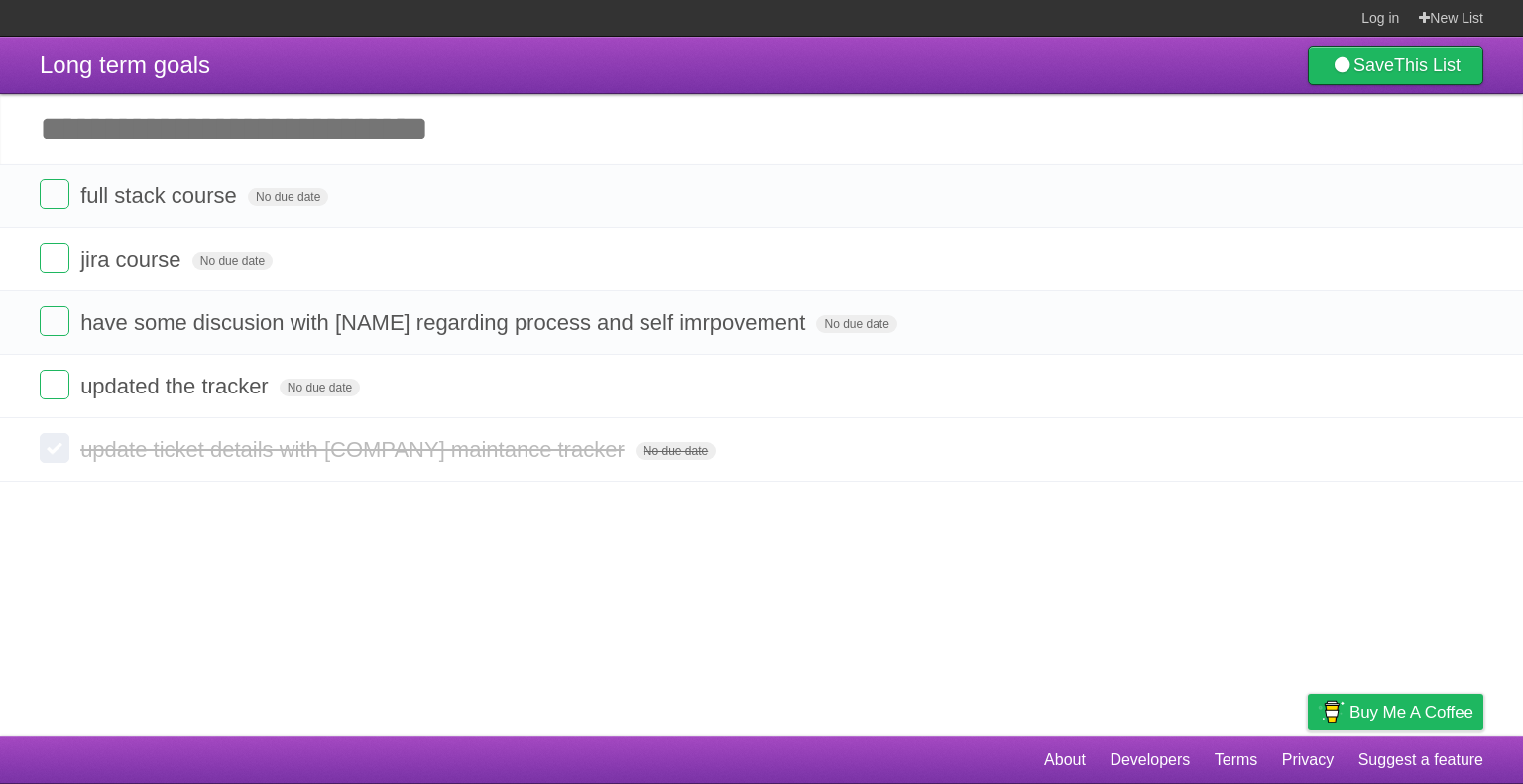 scroll, scrollTop: 0, scrollLeft: 0, axis: both 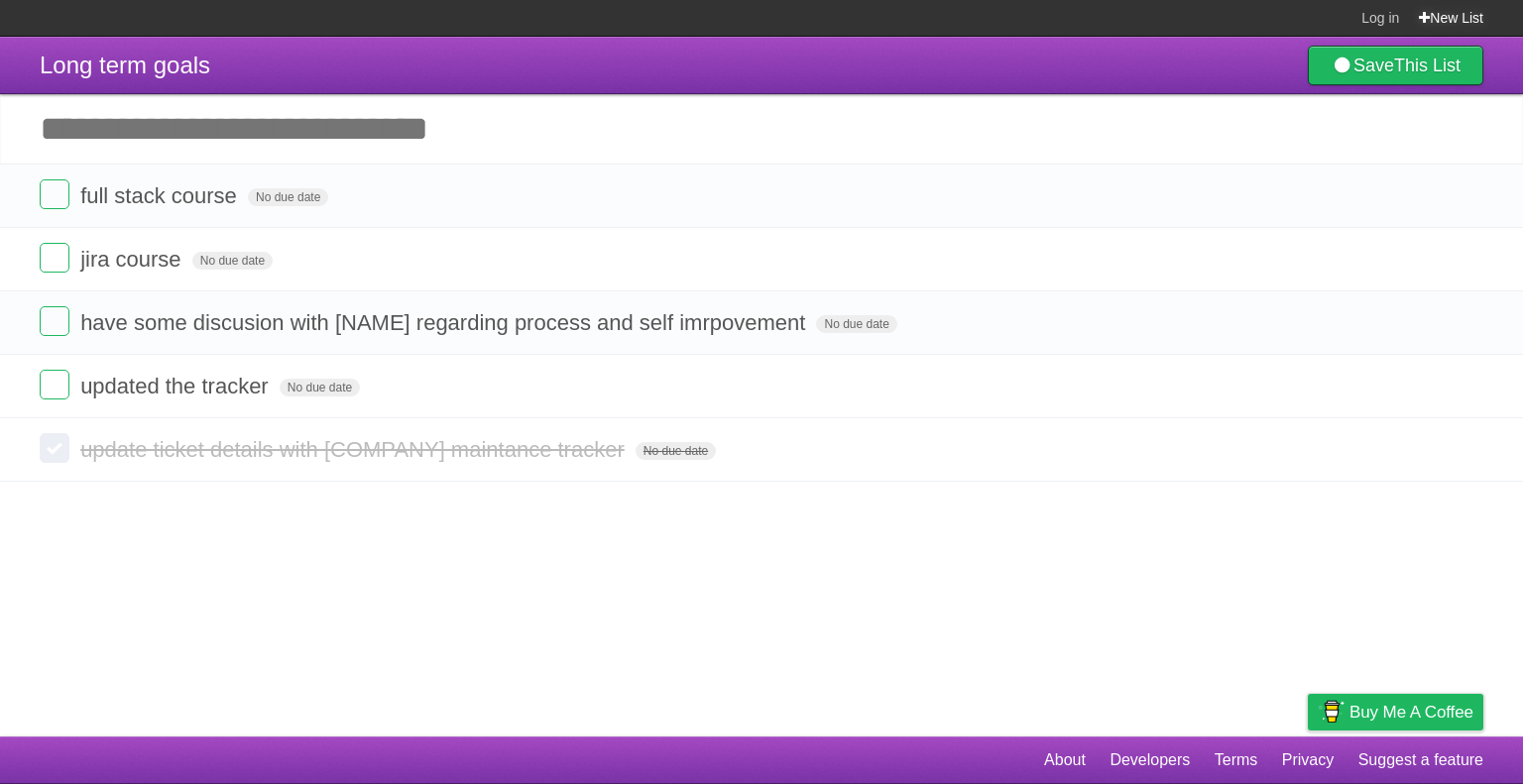 type on "**********" 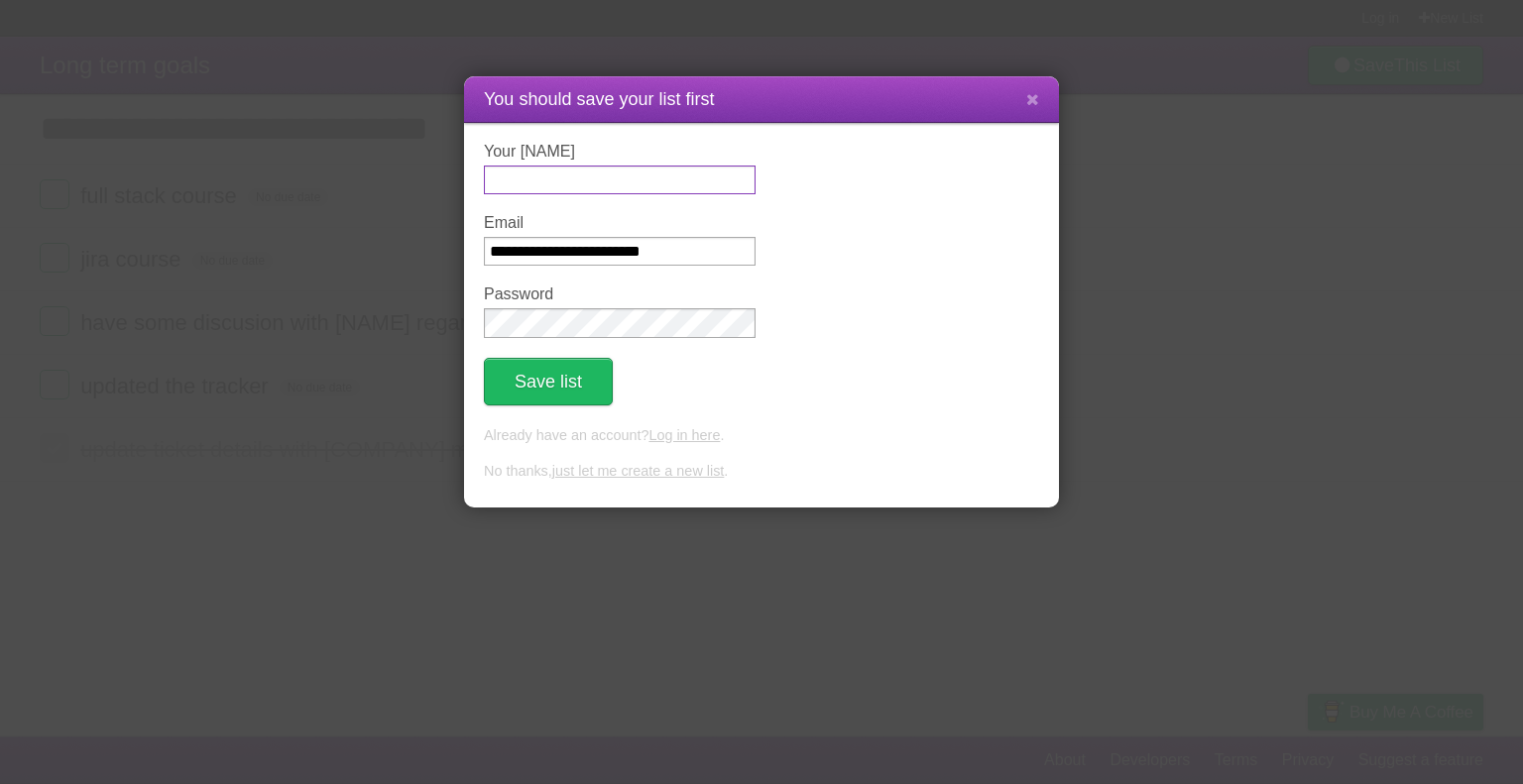 type on "***" 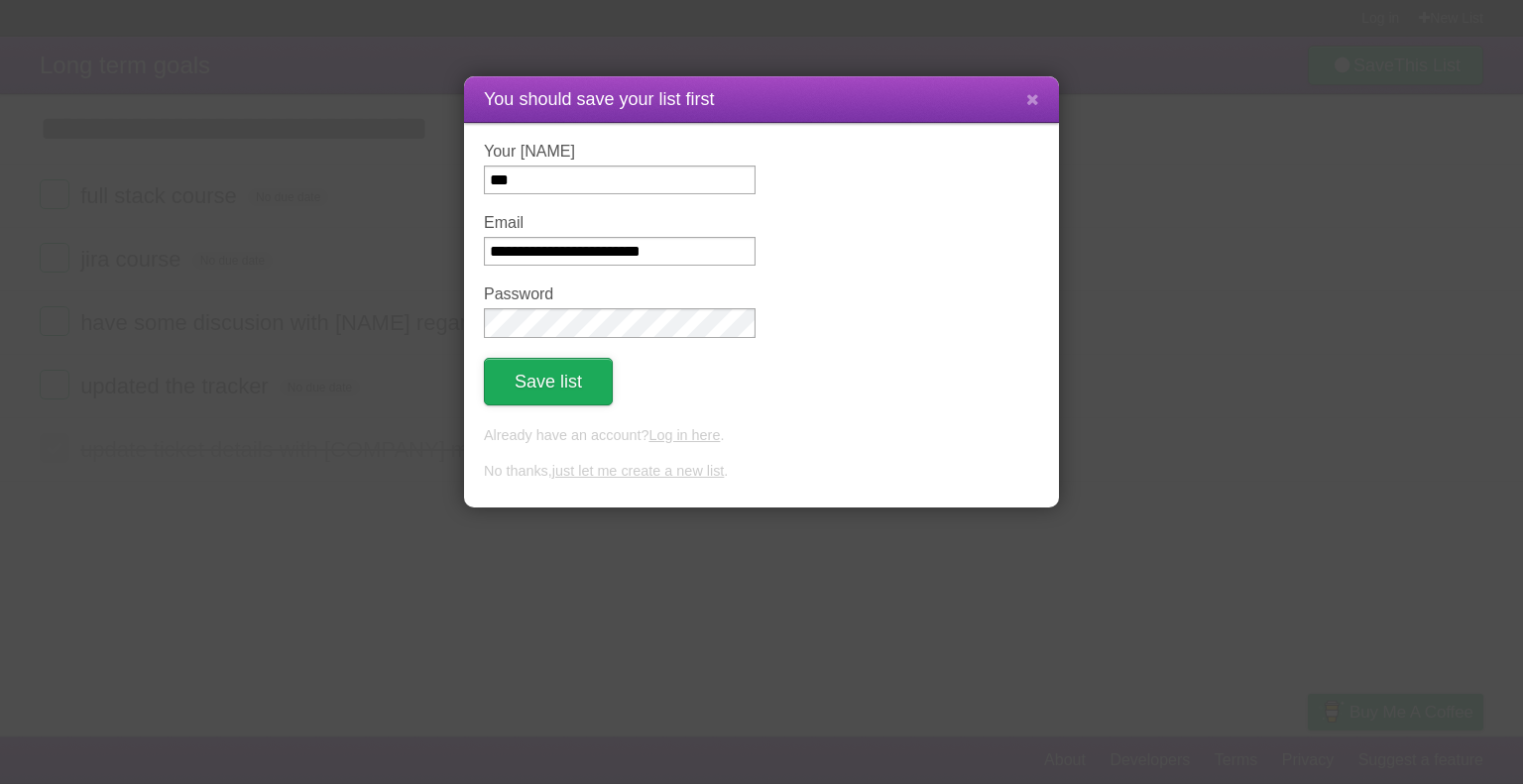 click on "Save list" at bounding box center [548, 382] 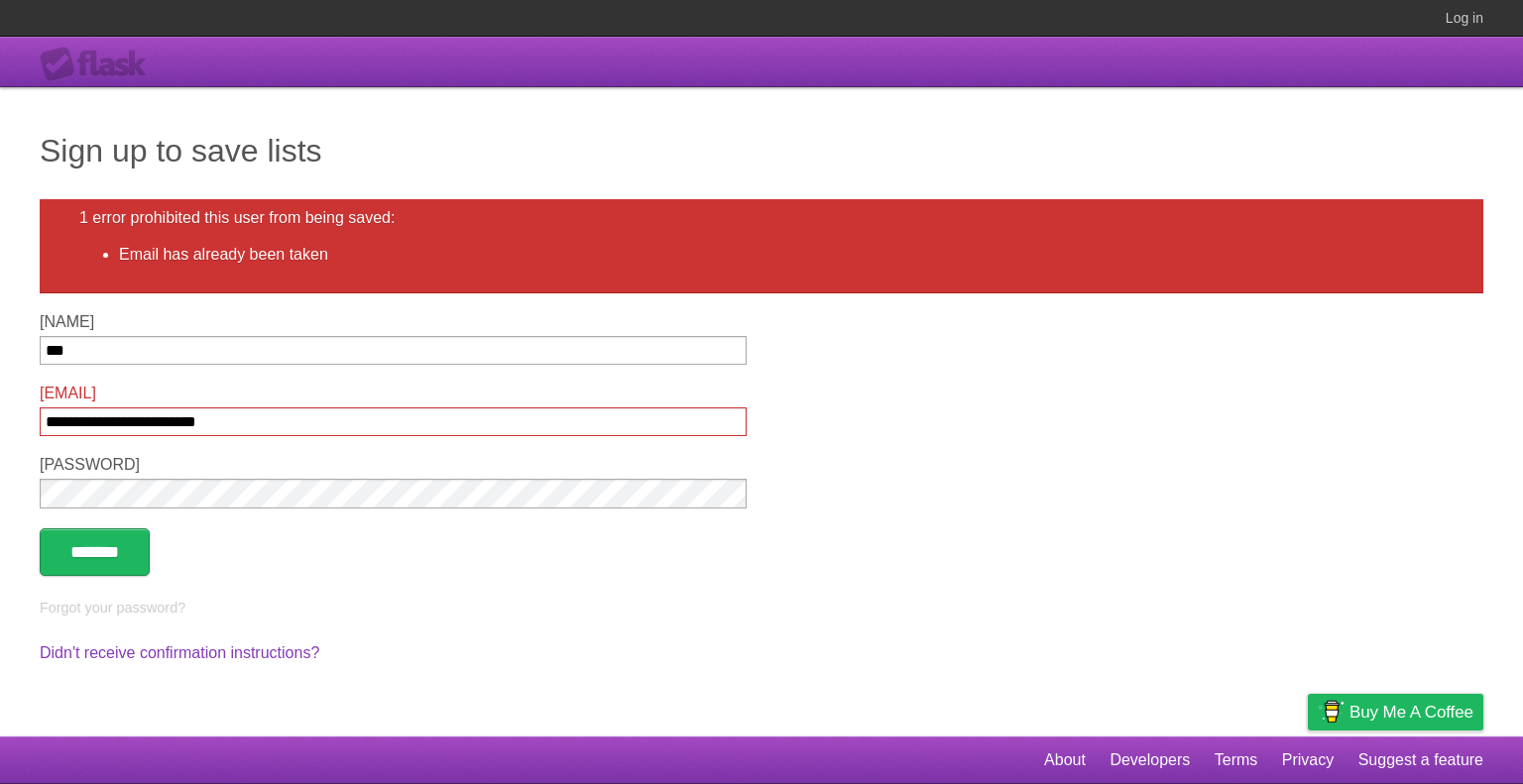 scroll, scrollTop: 0, scrollLeft: 0, axis: both 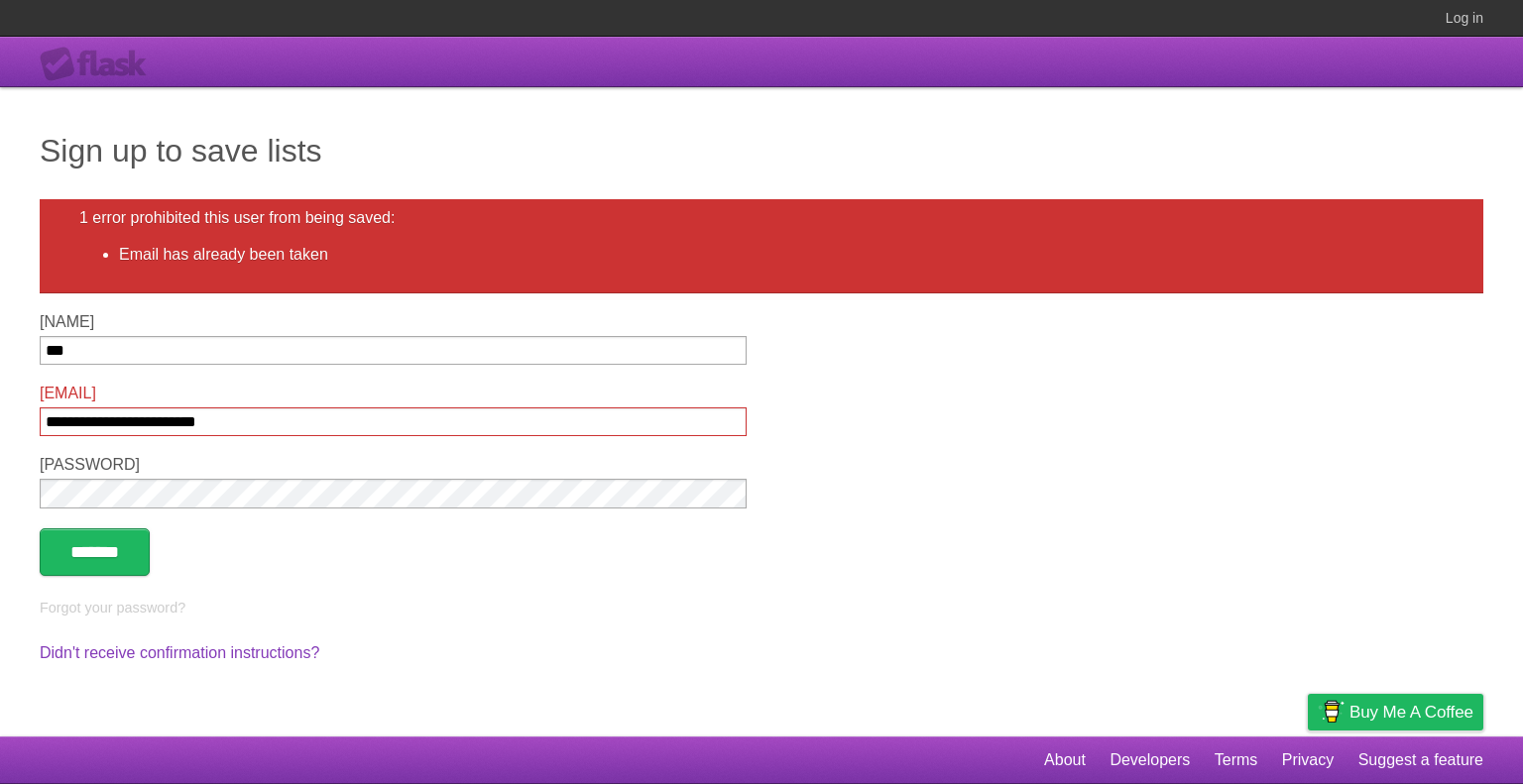 click on "***" at bounding box center (393, 350) 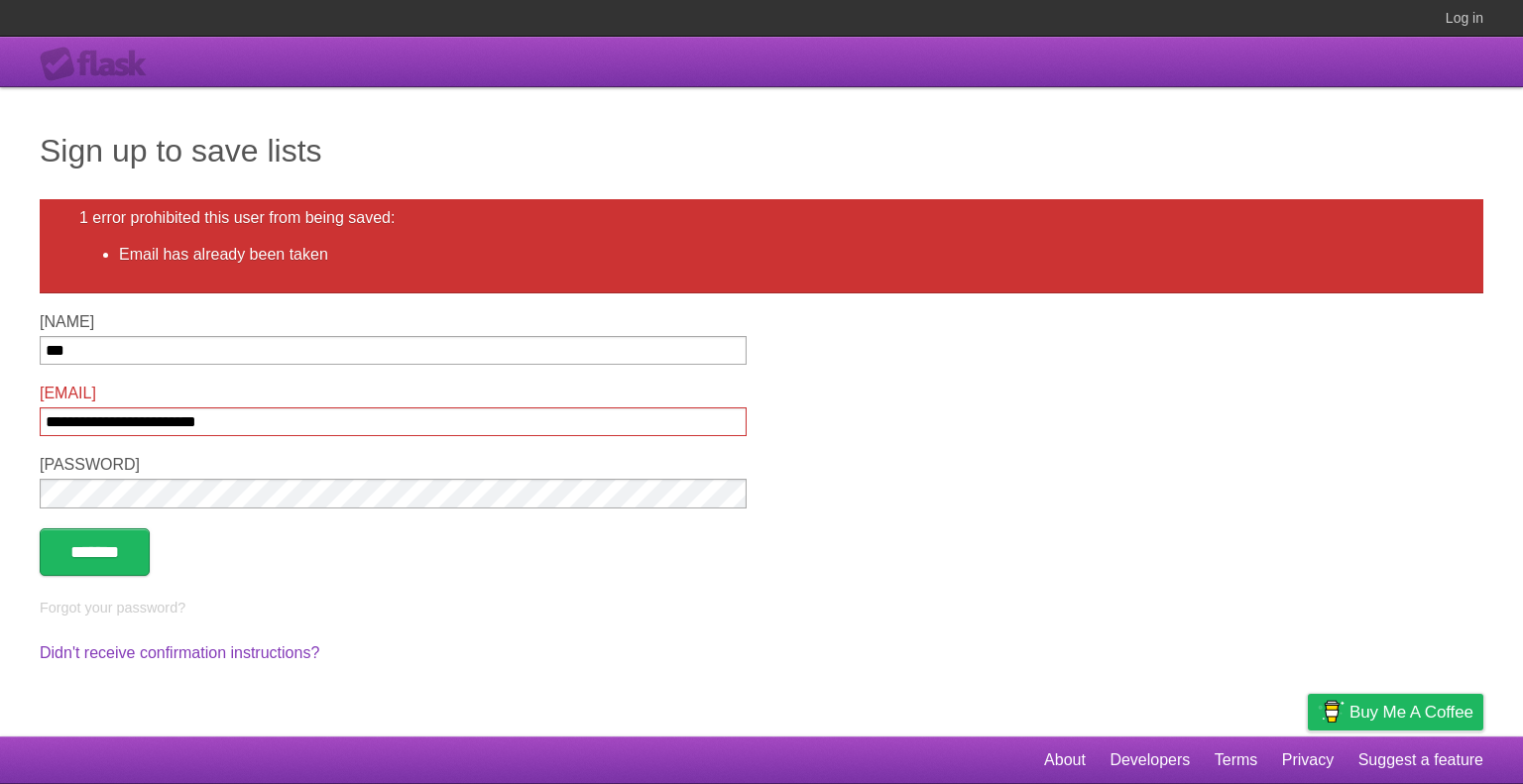 click on "**********" at bounding box center [393, 421] 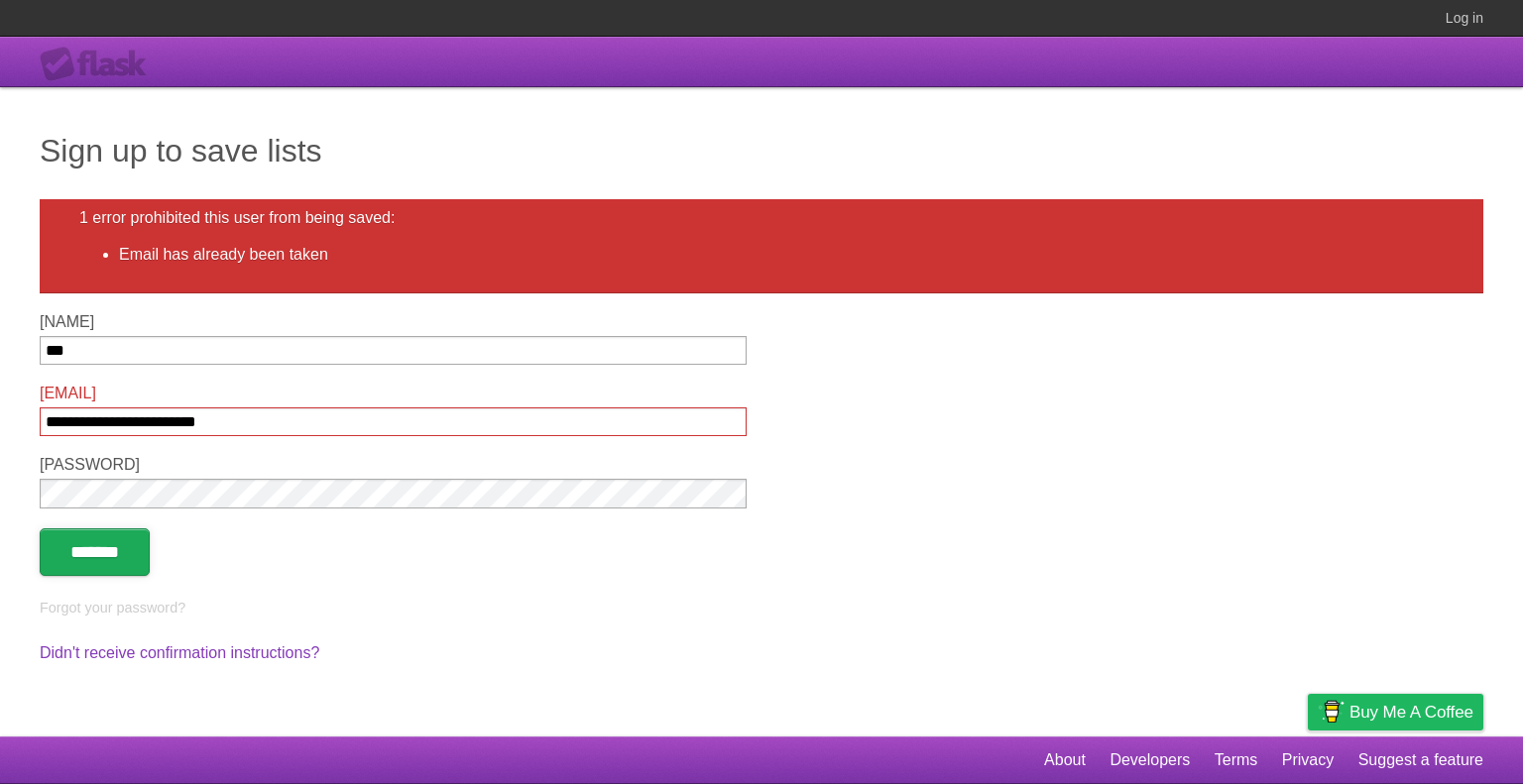 click on "*******" at bounding box center (94, 552) 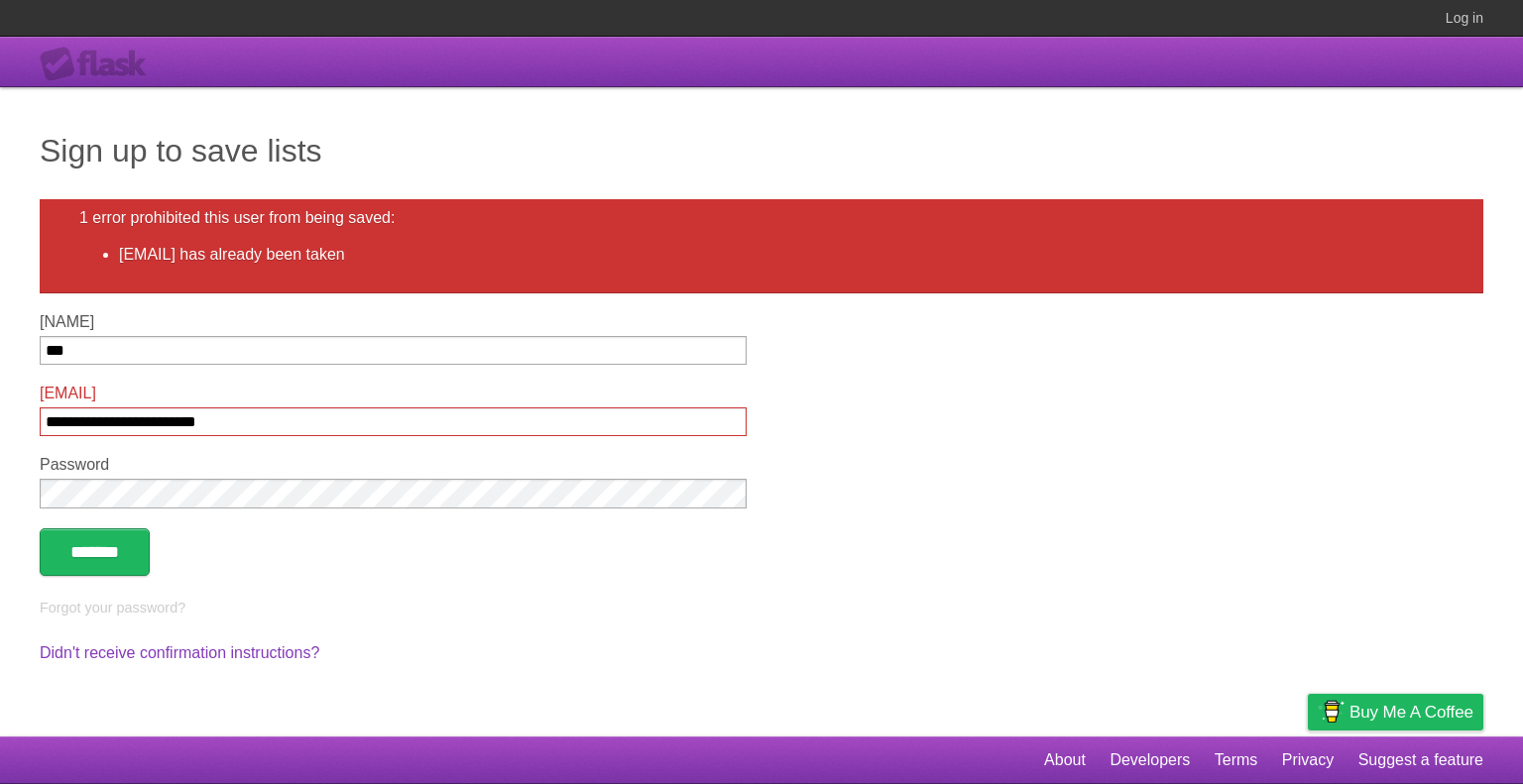 scroll, scrollTop: 0, scrollLeft: 0, axis: both 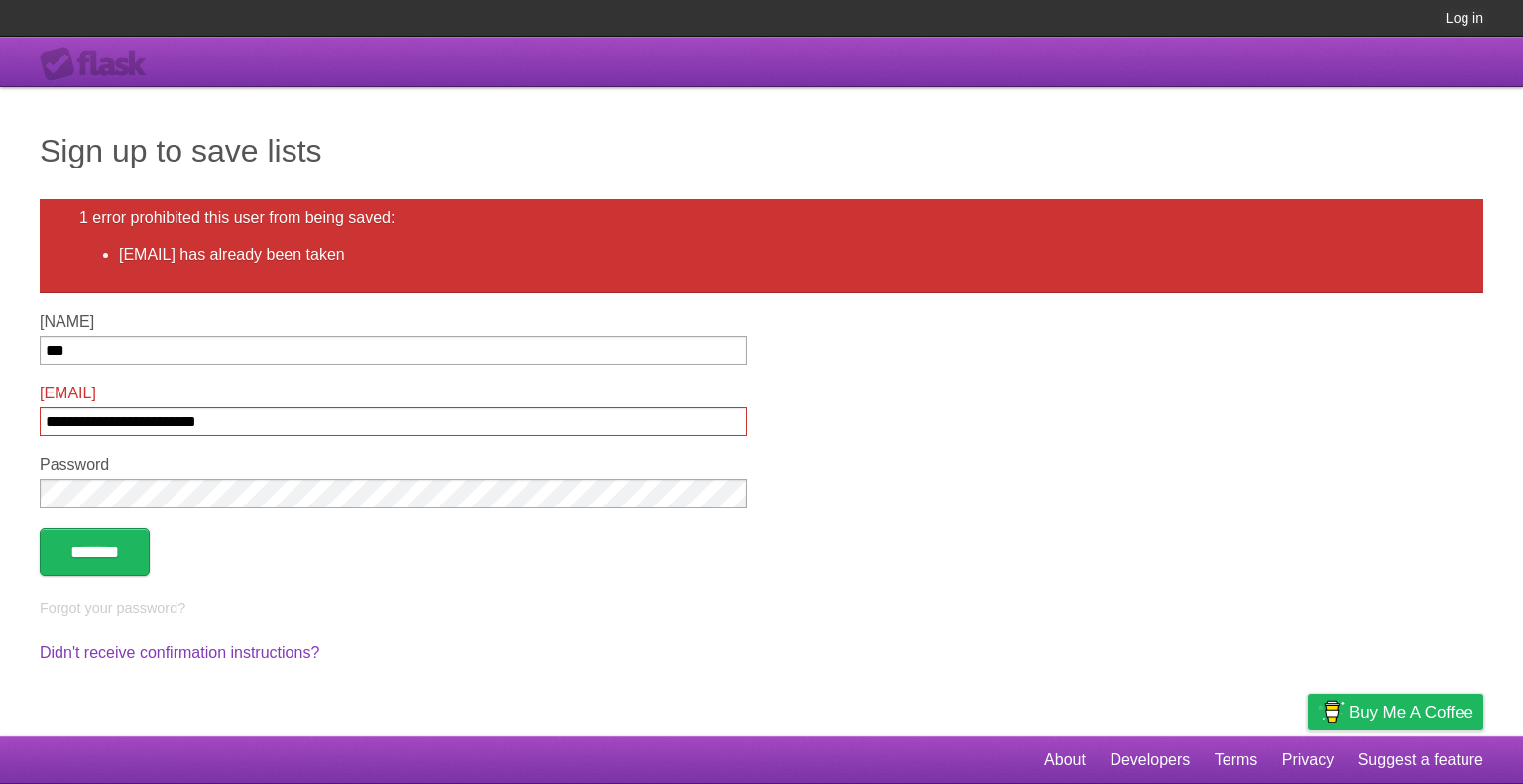 click on "Log in" at bounding box center (1464, 18) 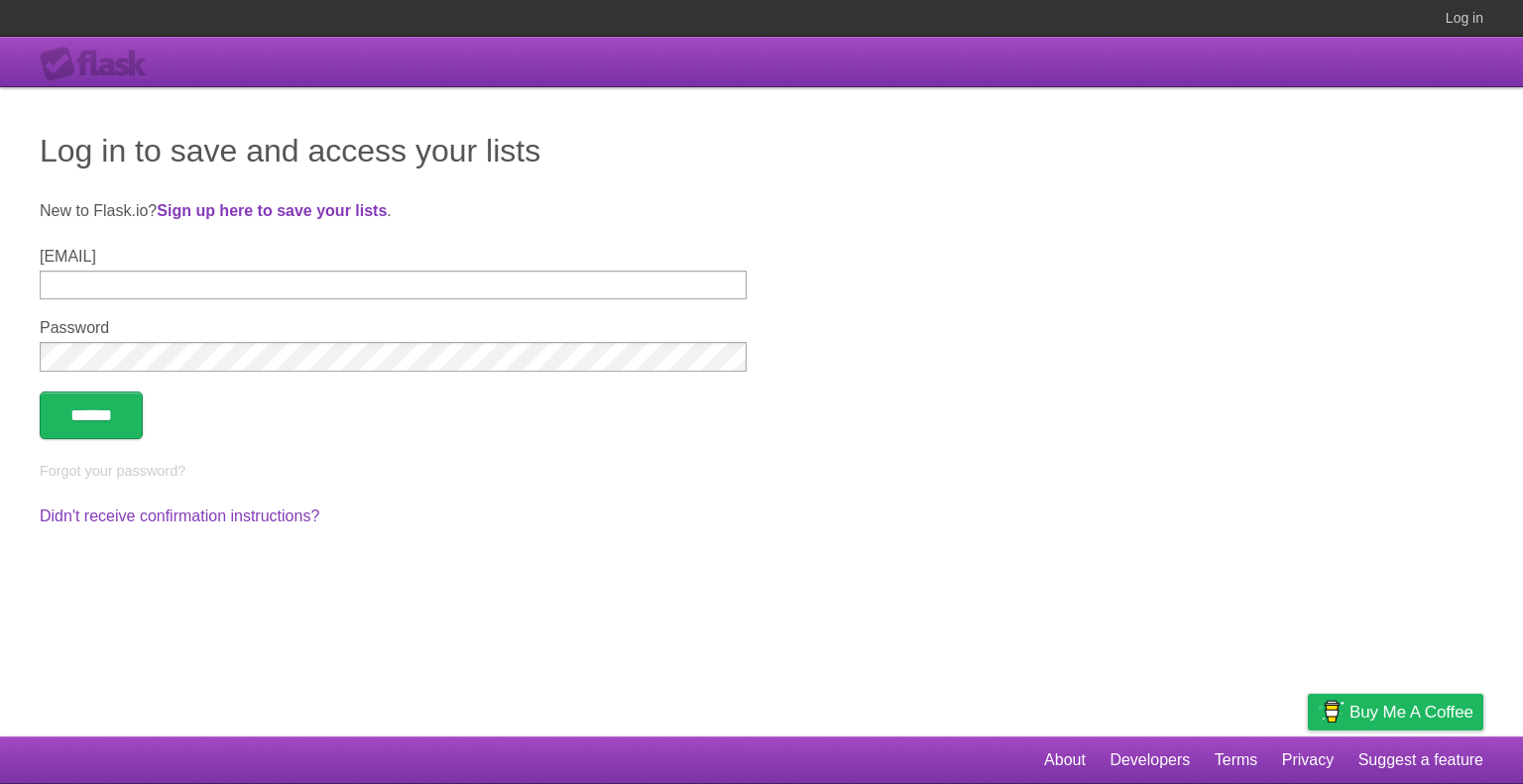 type on "**********" 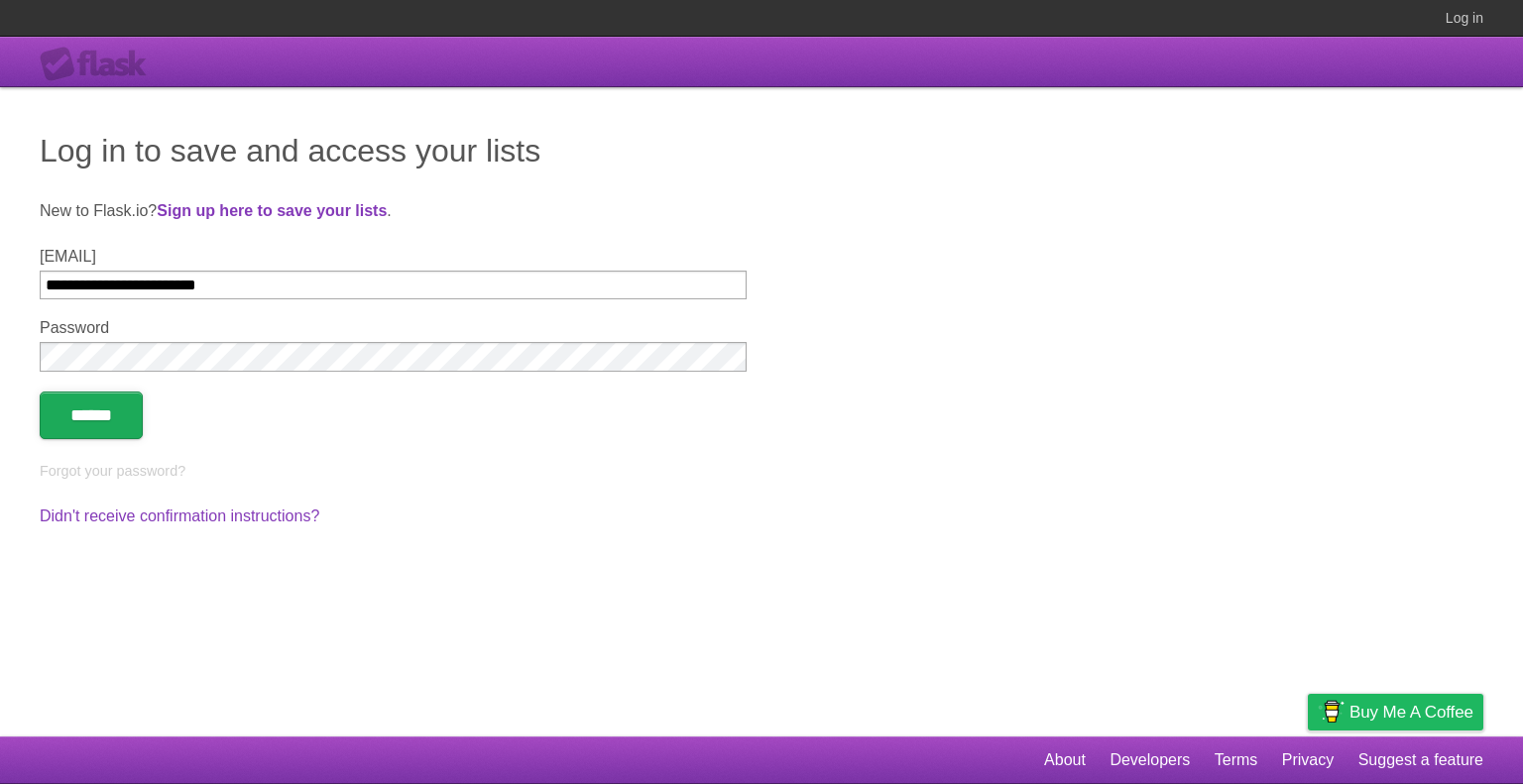 click on "******" at bounding box center (91, 415) 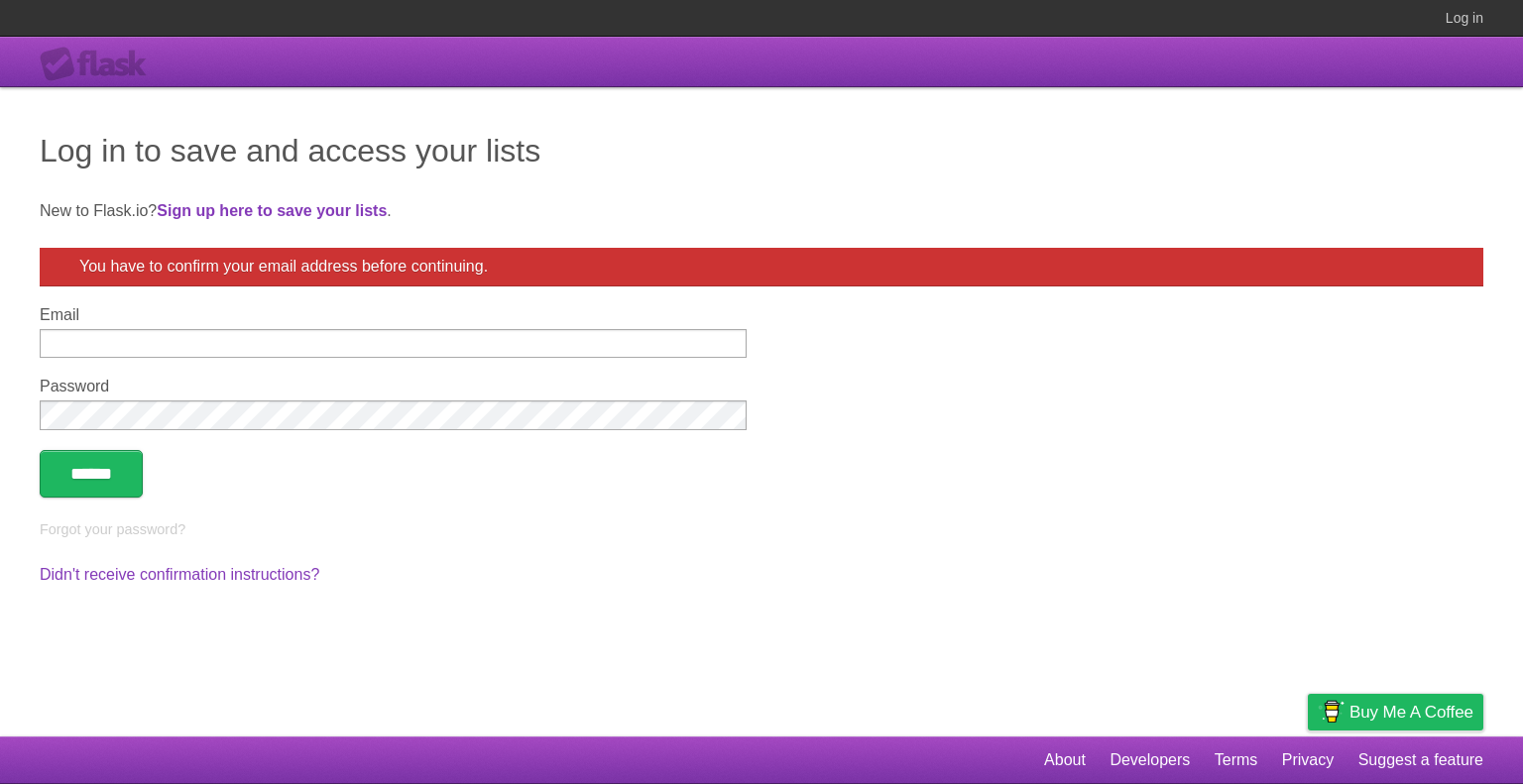 scroll, scrollTop: 0, scrollLeft: 0, axis: both 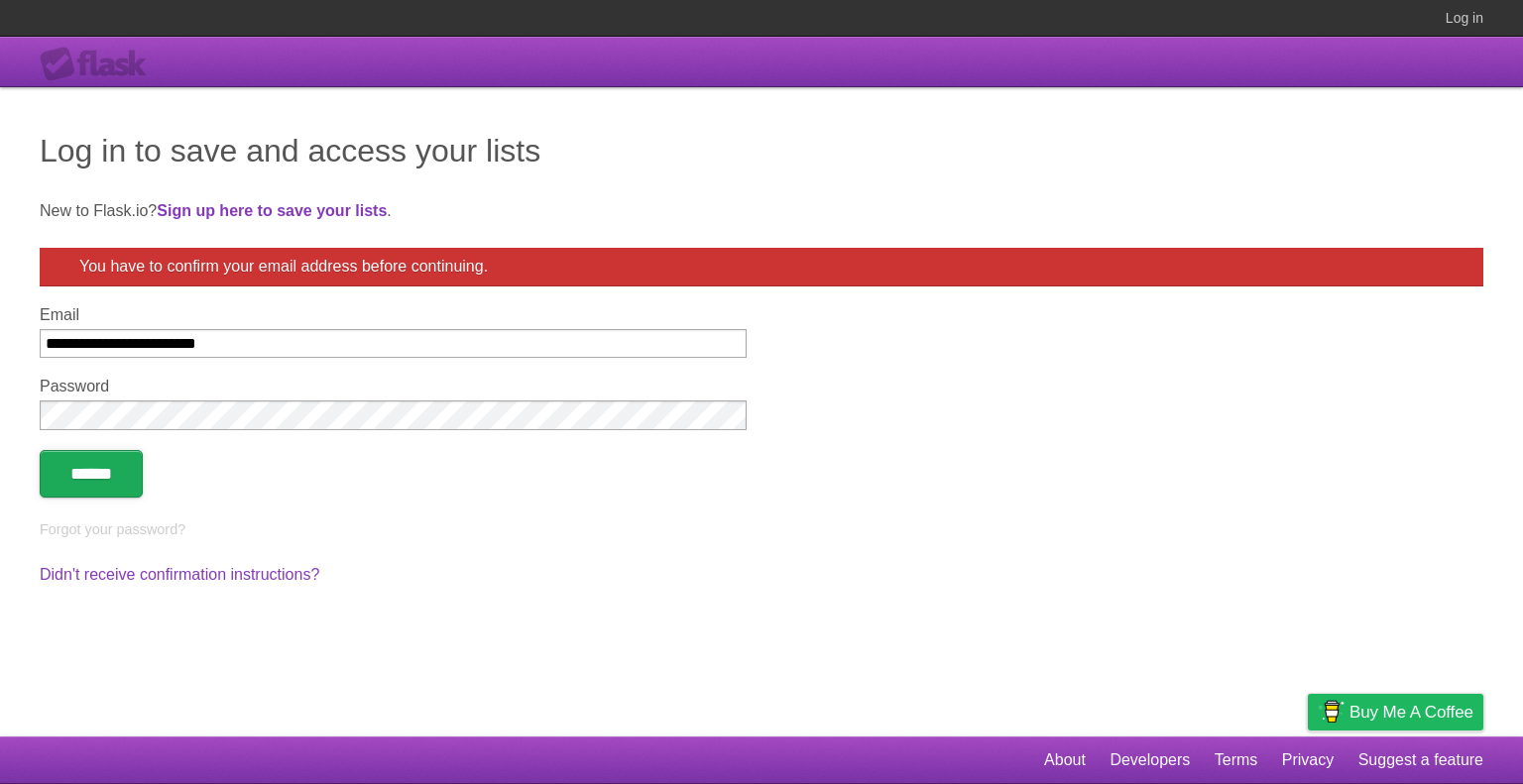 click on "******" at bounding box center (91, 474) 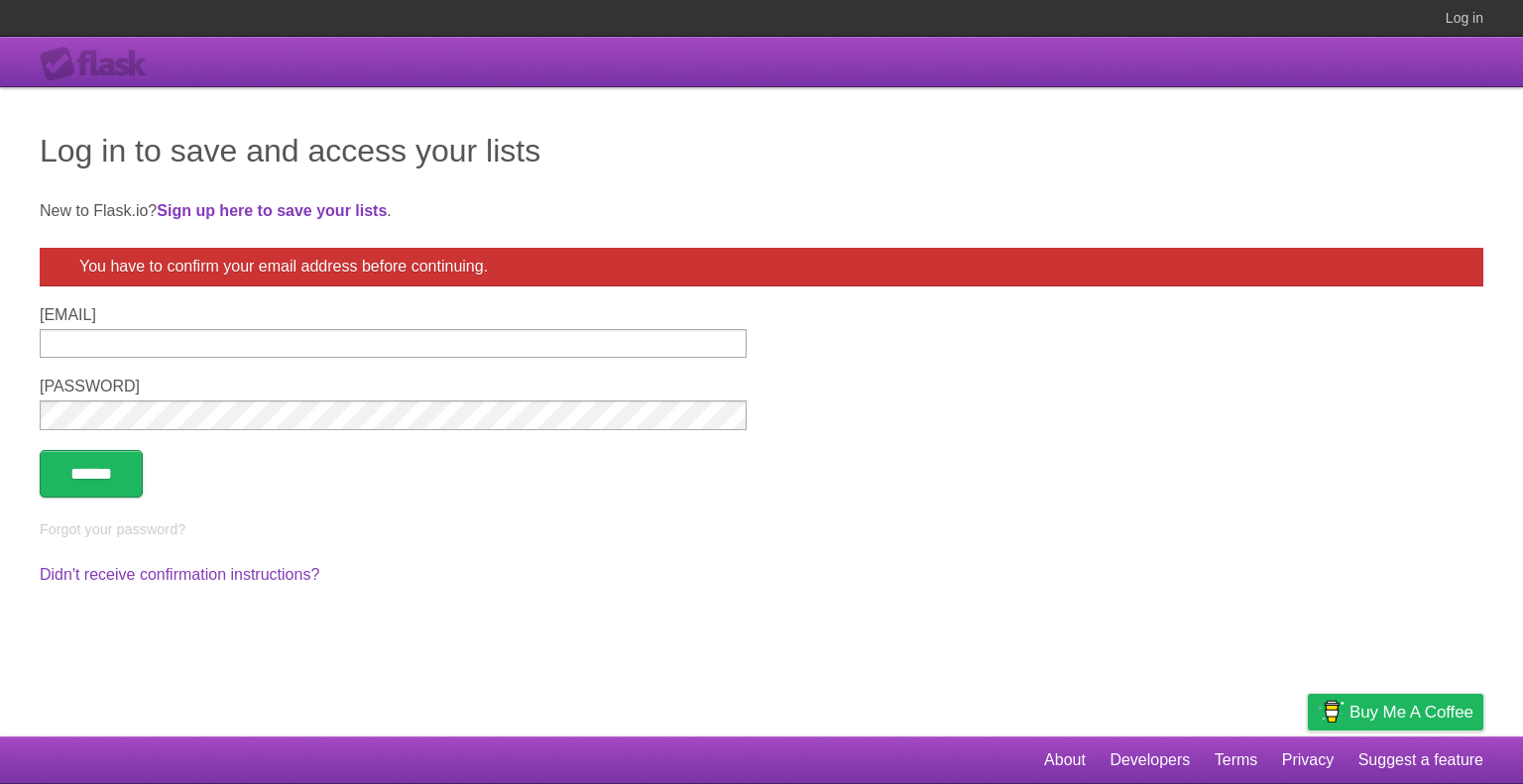 scroll, scrollTop: 0, scrollLeft: 0, axis: both 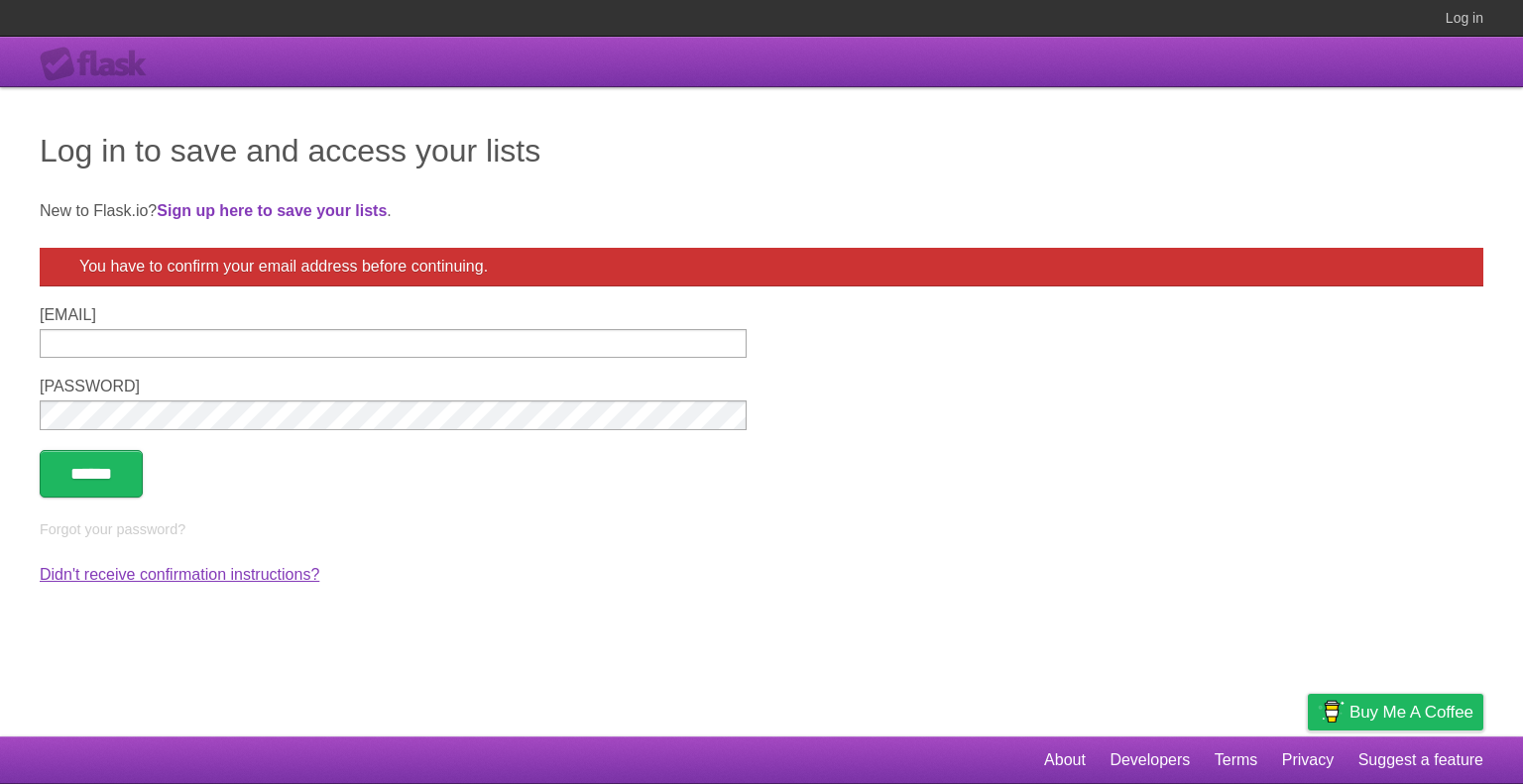 type on "**********" 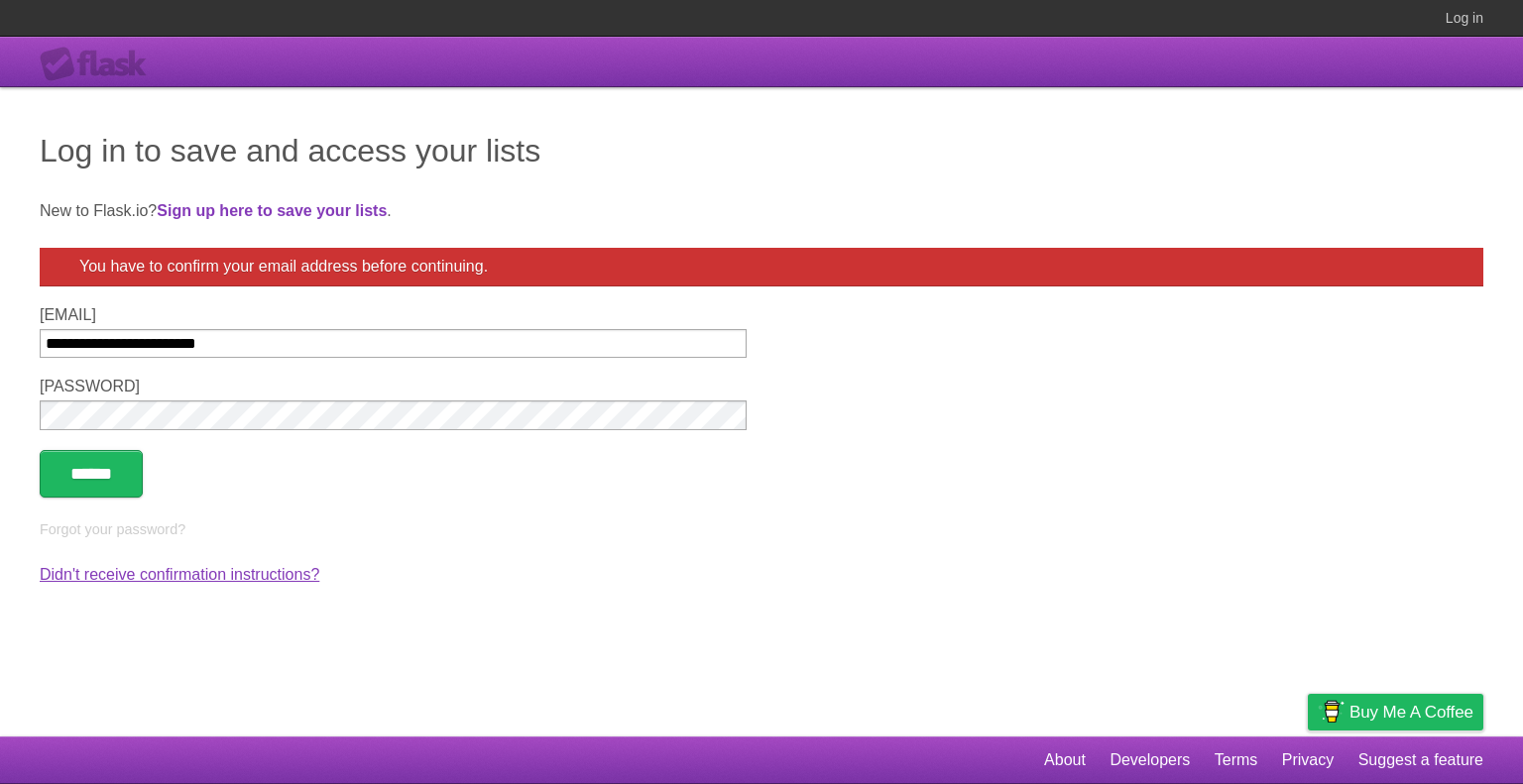 click on "Didn't receive confirmation instructions?" at bounding box center (179, 574) 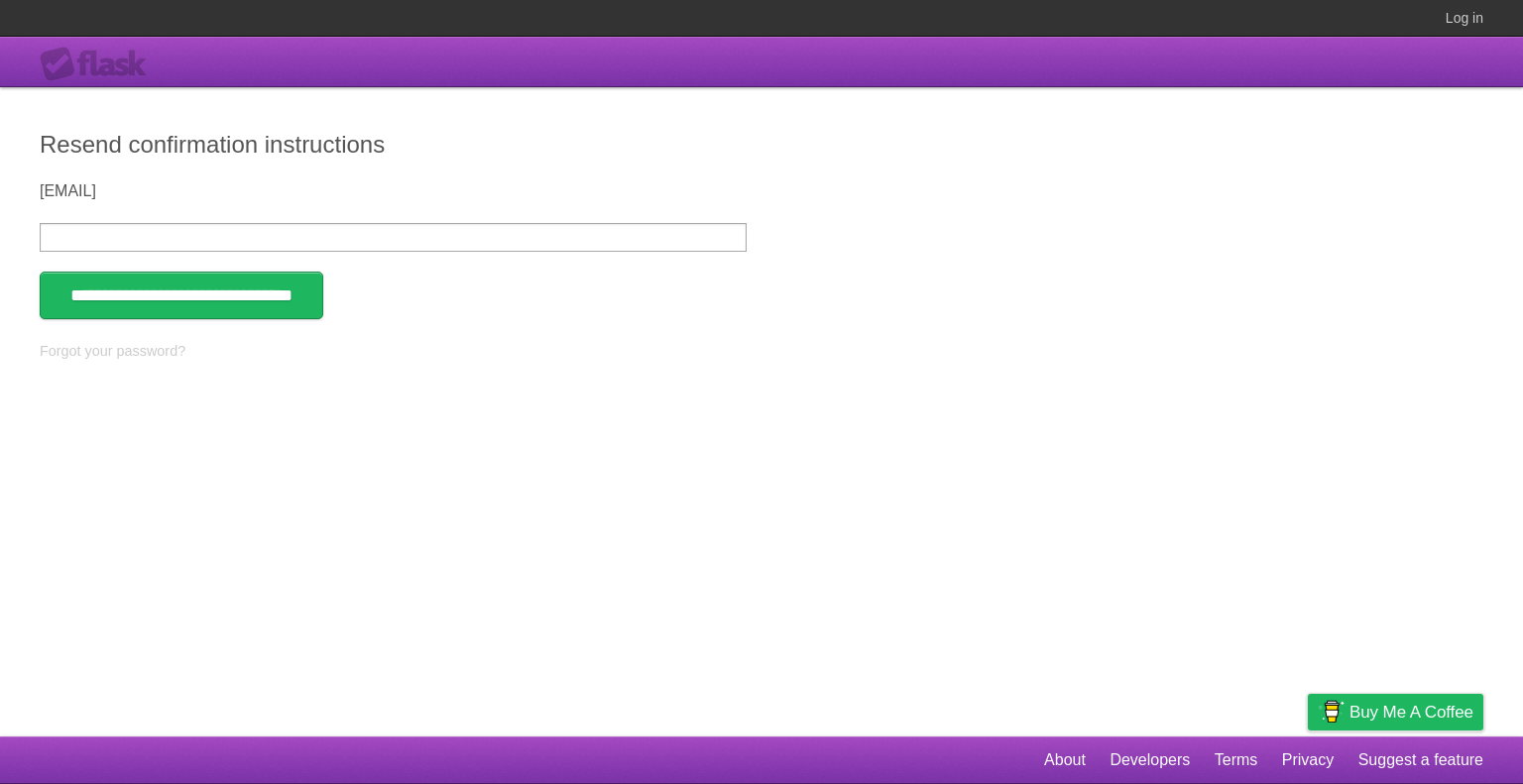 click on "Email" at bounding box center [393, 237] 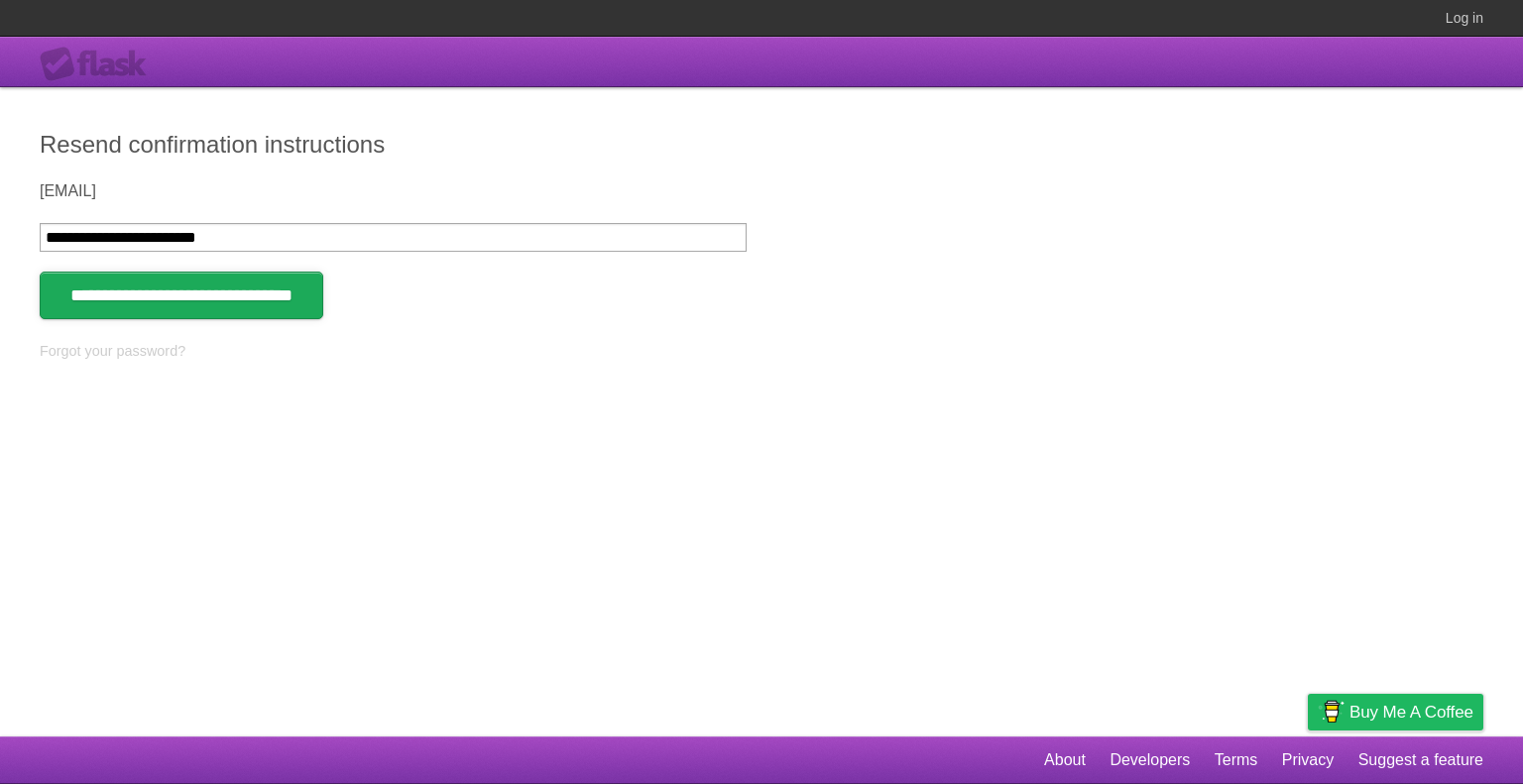 click on "**********" at bounding box center [181, 295] 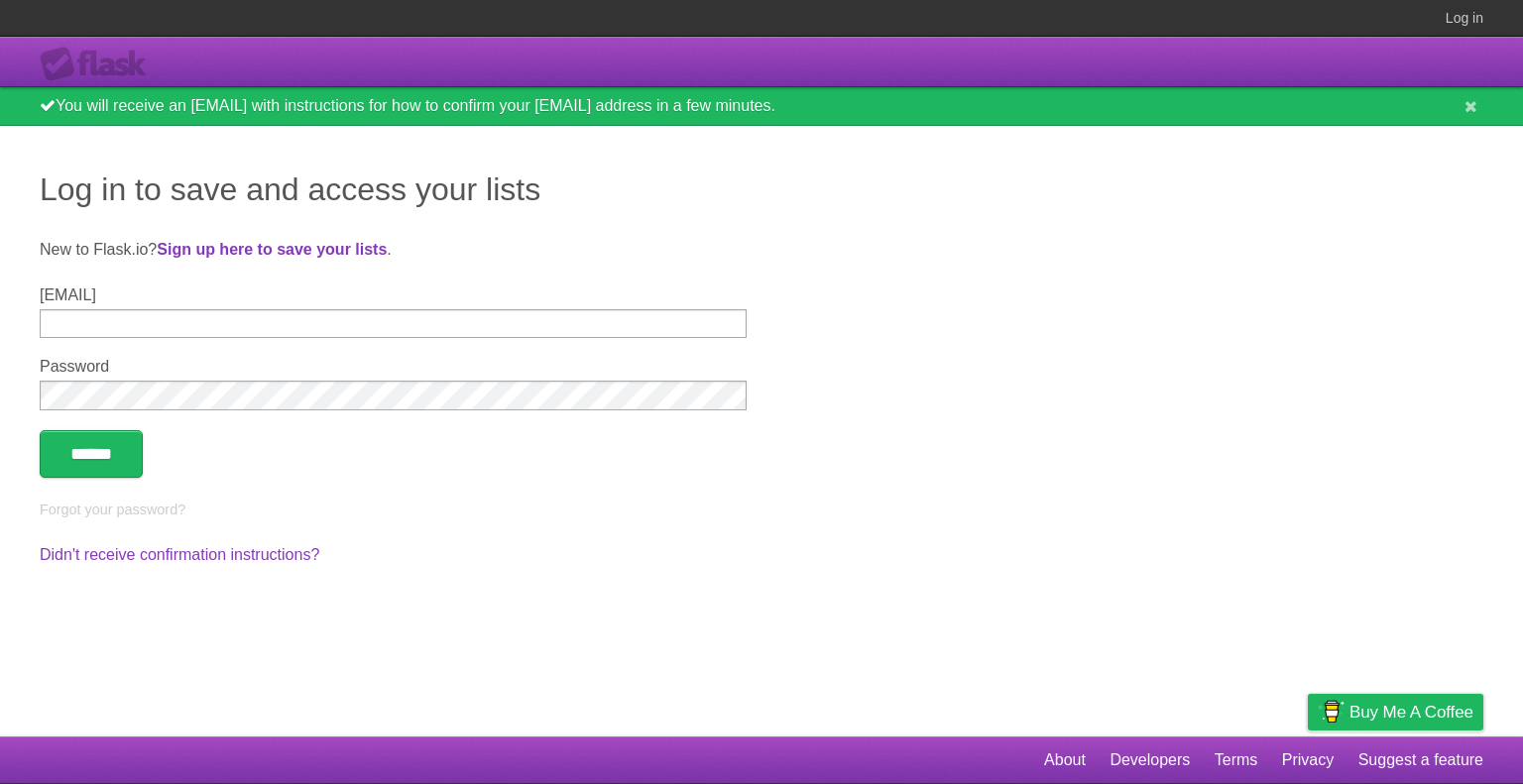 scroll, scrollTop: 0, scrollLeft: 0, axis: both 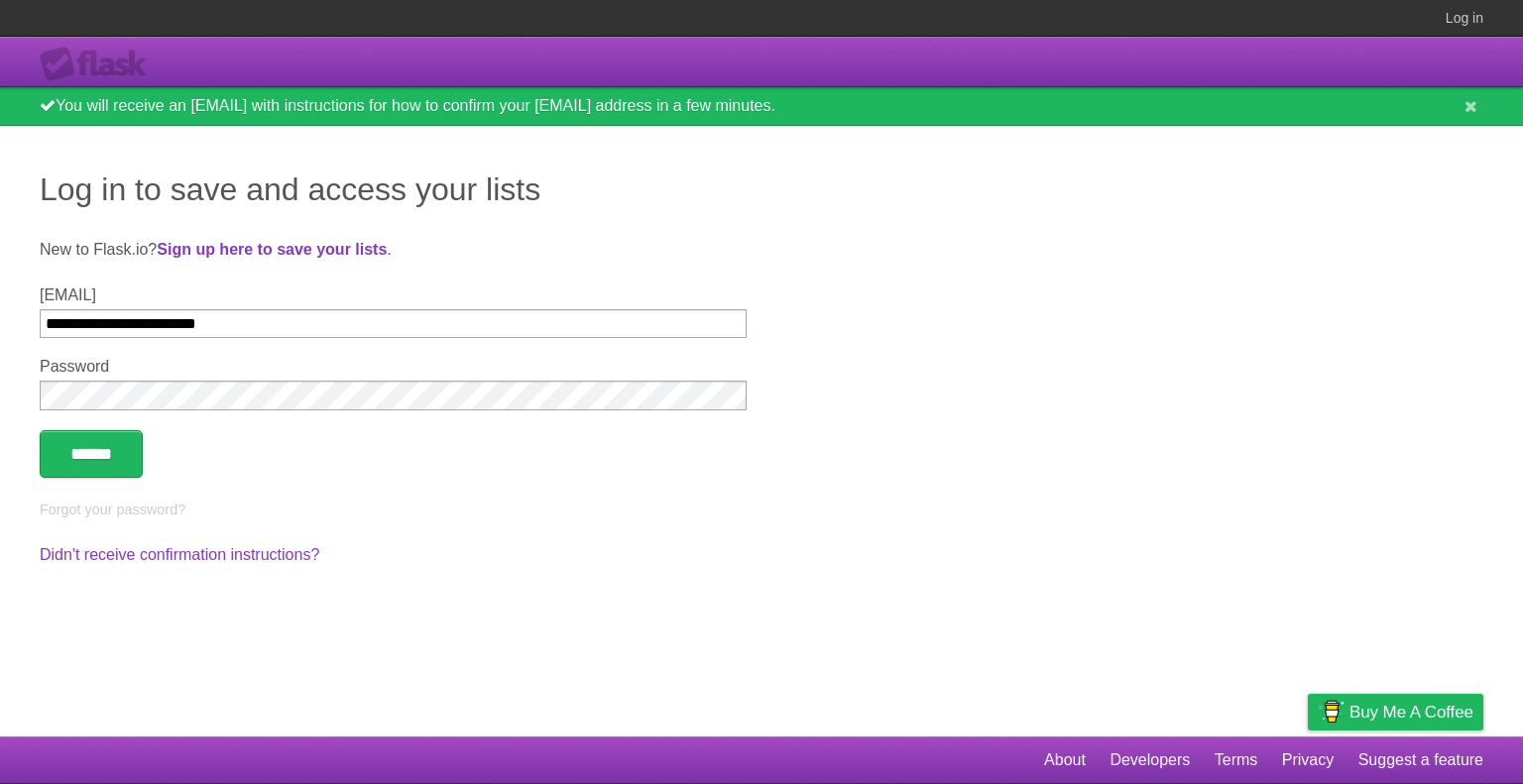 drag, startPoint x: 230, startPoint y: 325, endPoint x: 0, endPoint y: 380, distance: 236.48467 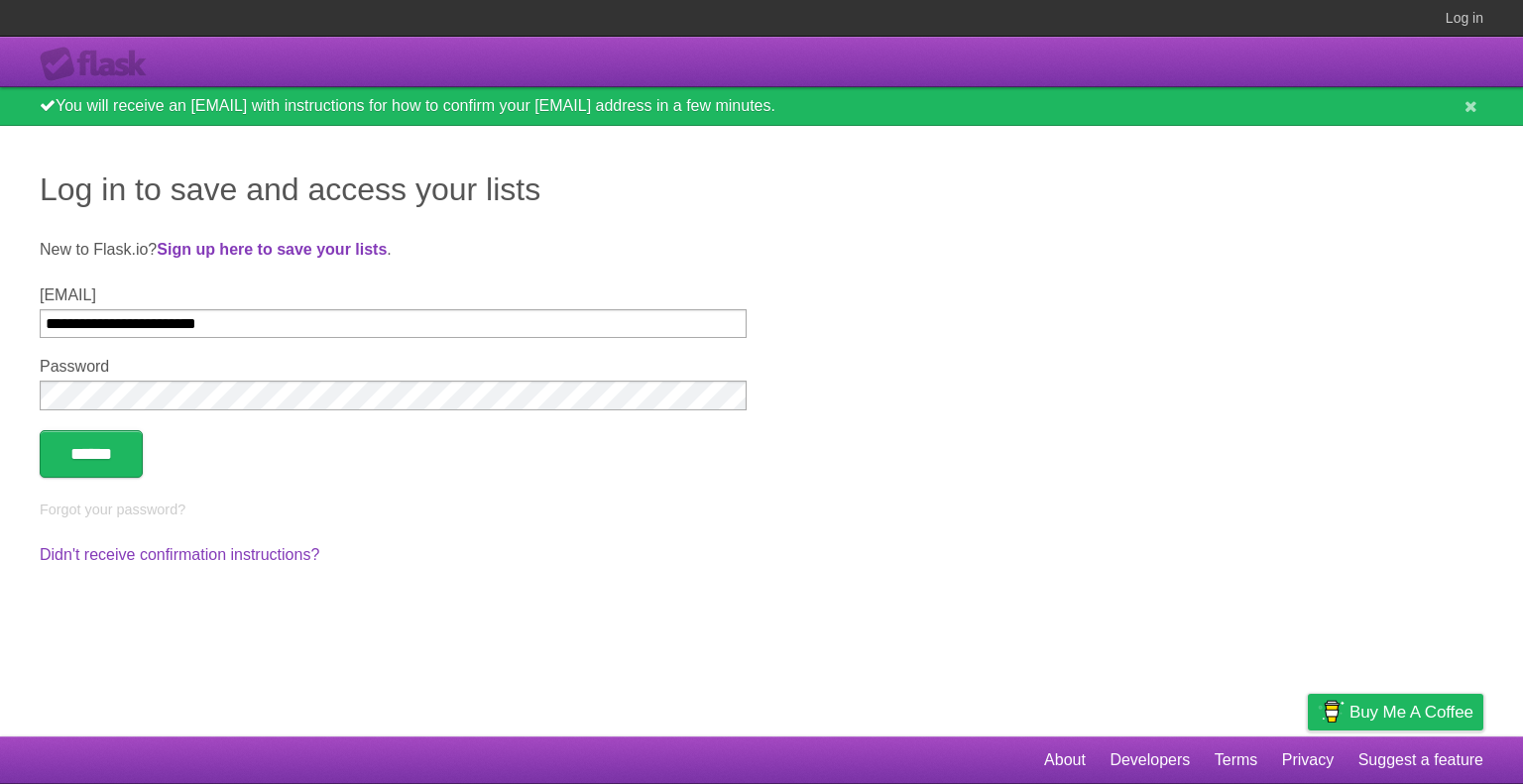 click on "**********" at bounding box center (762, 431) 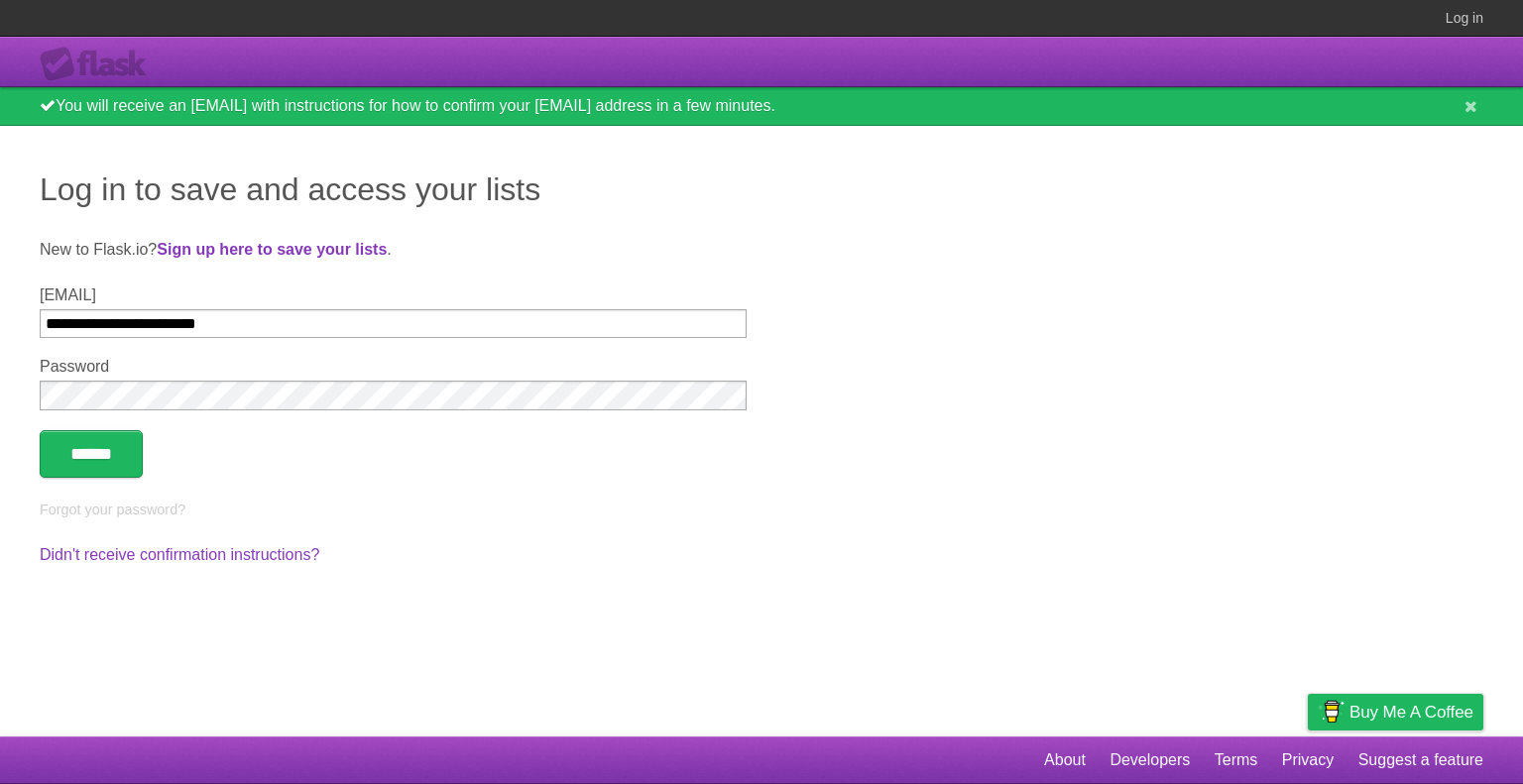 click on "**********" at bounding box center [393, 323] 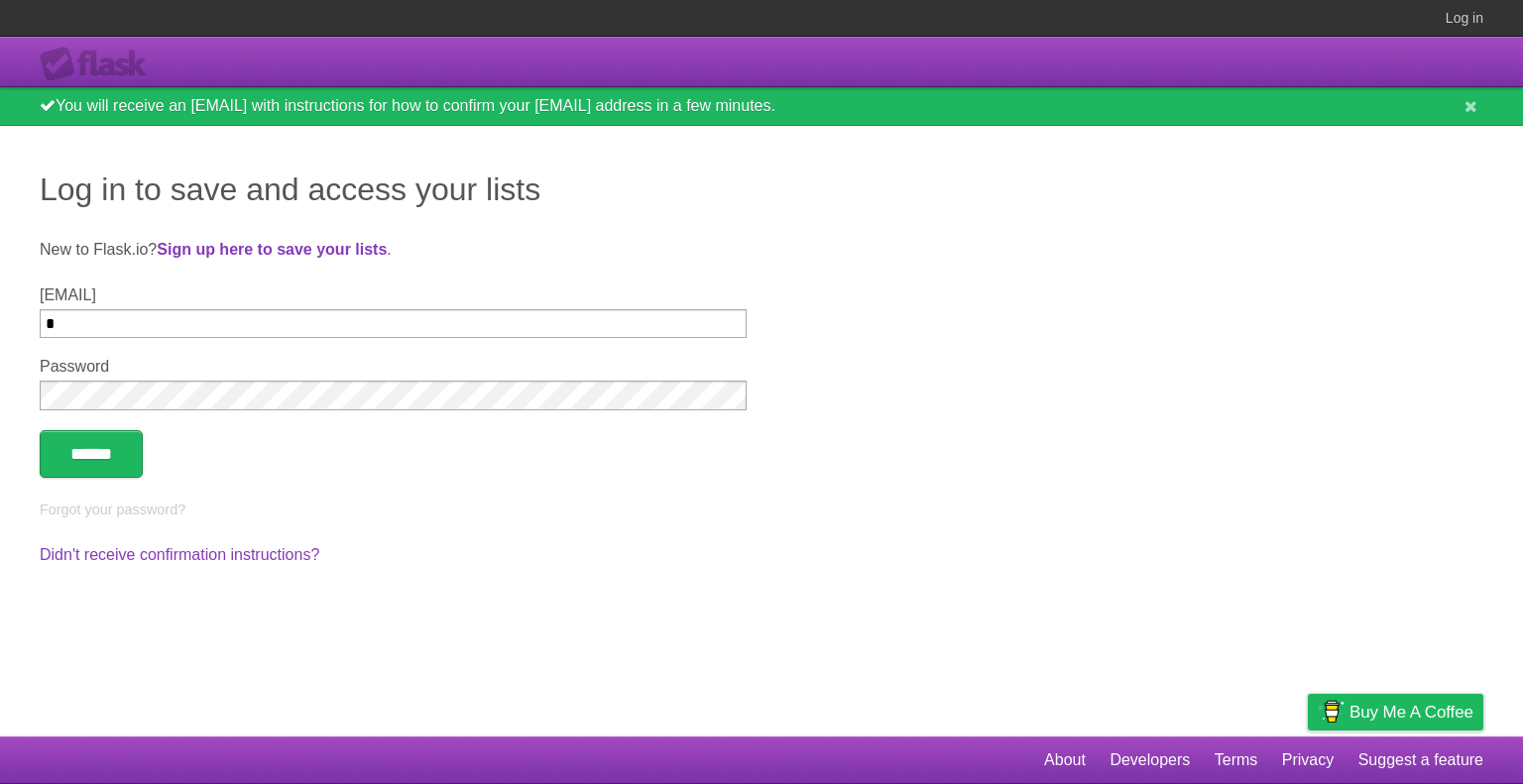type on "**********" 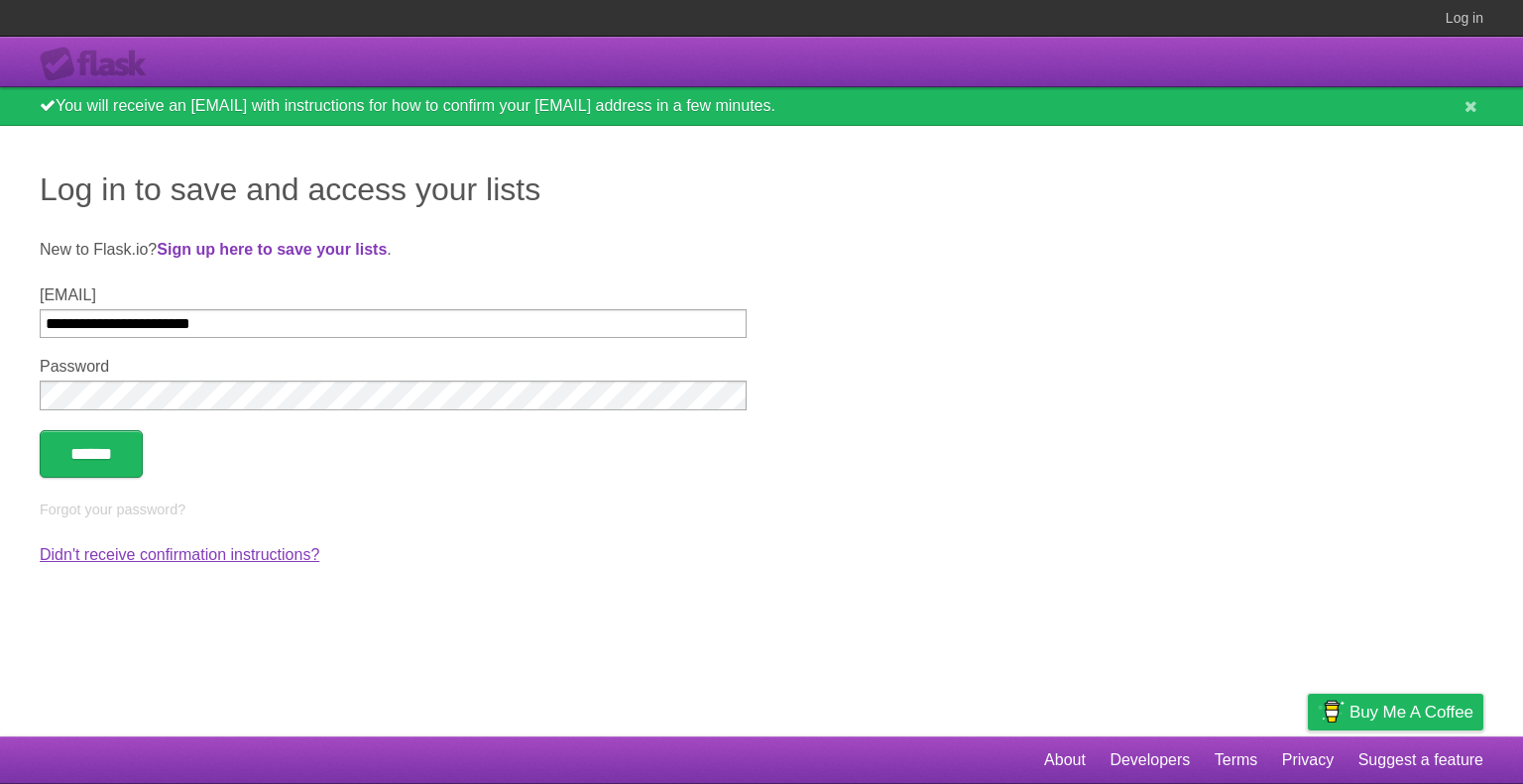 click on "Didn't receive confirmation instructions?" at bounding box center (179, 554) 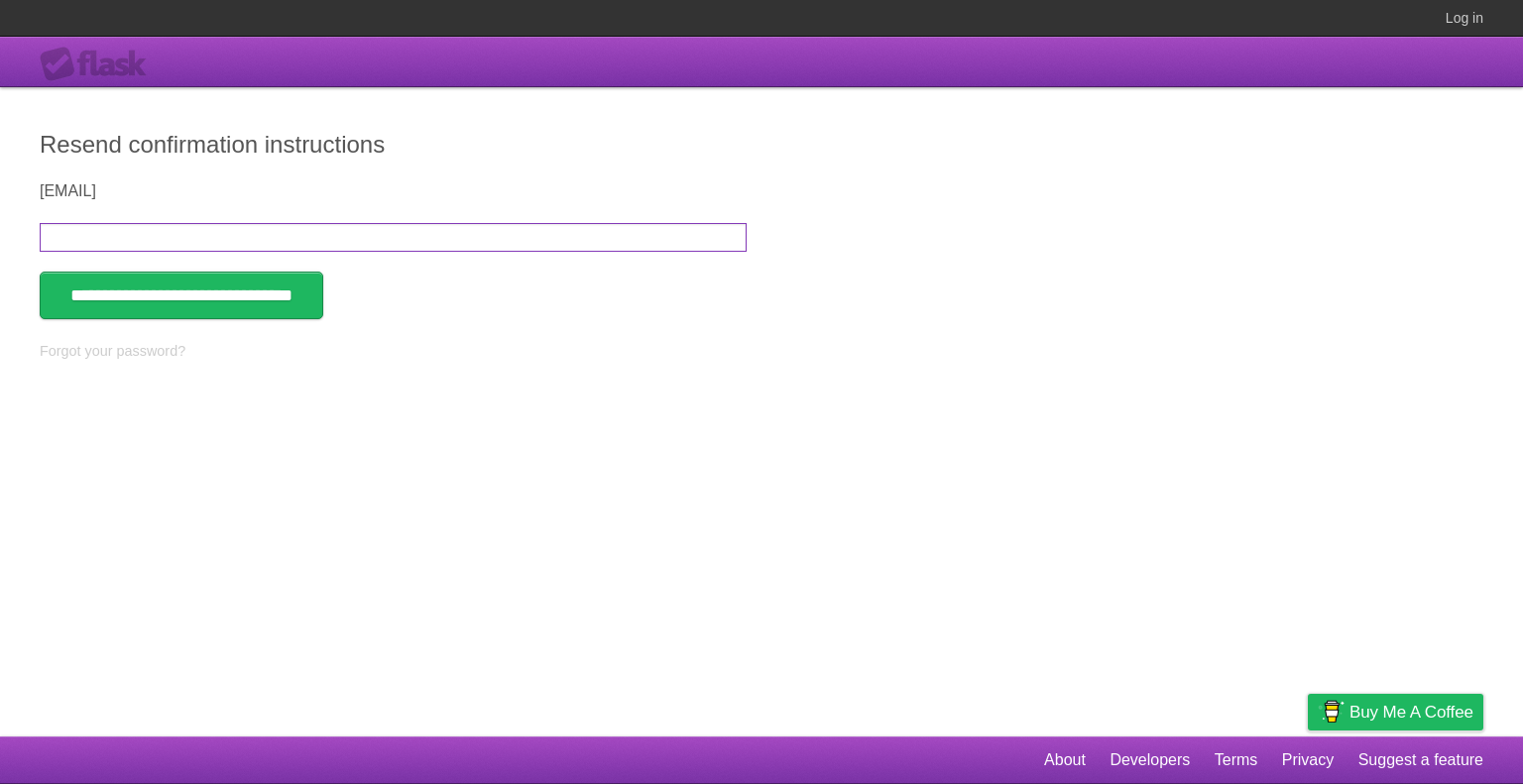 click on "[EMAIL]" at bounding box center (393, 237) 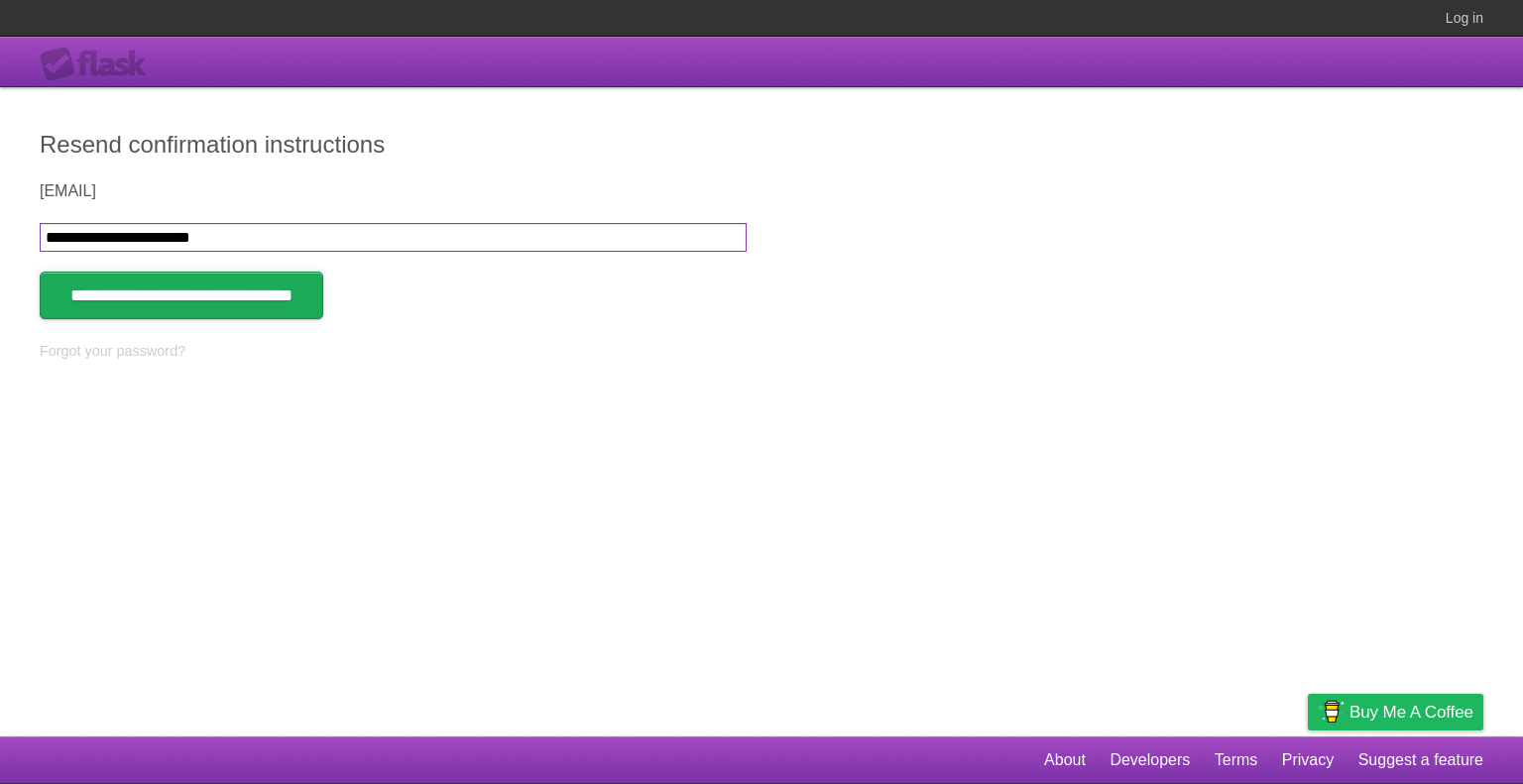 type on "**********" 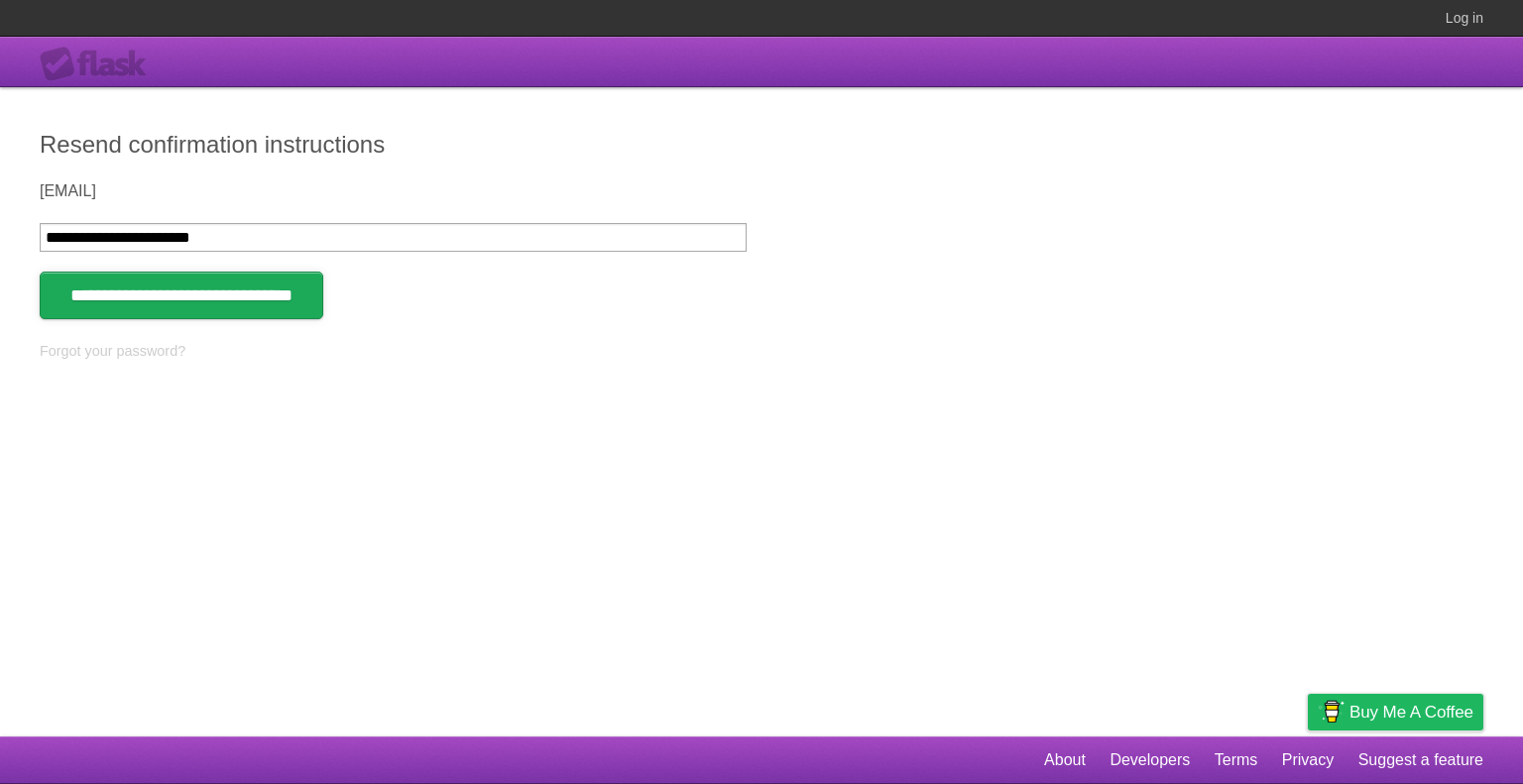 click on "**********" at bounding box center (181, 295) 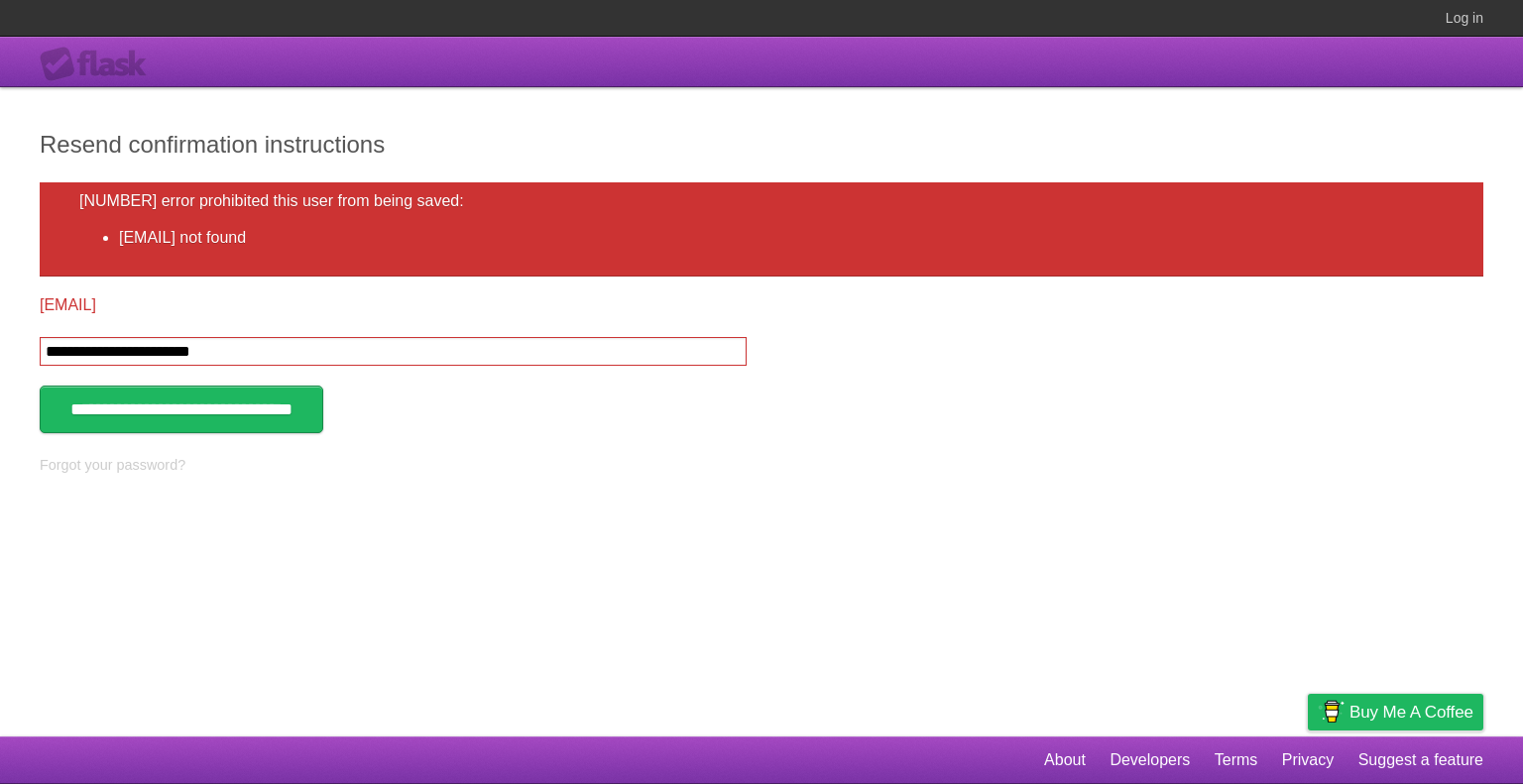 scroll, scrollTop: 0, scrollLeft: 0, axis: both 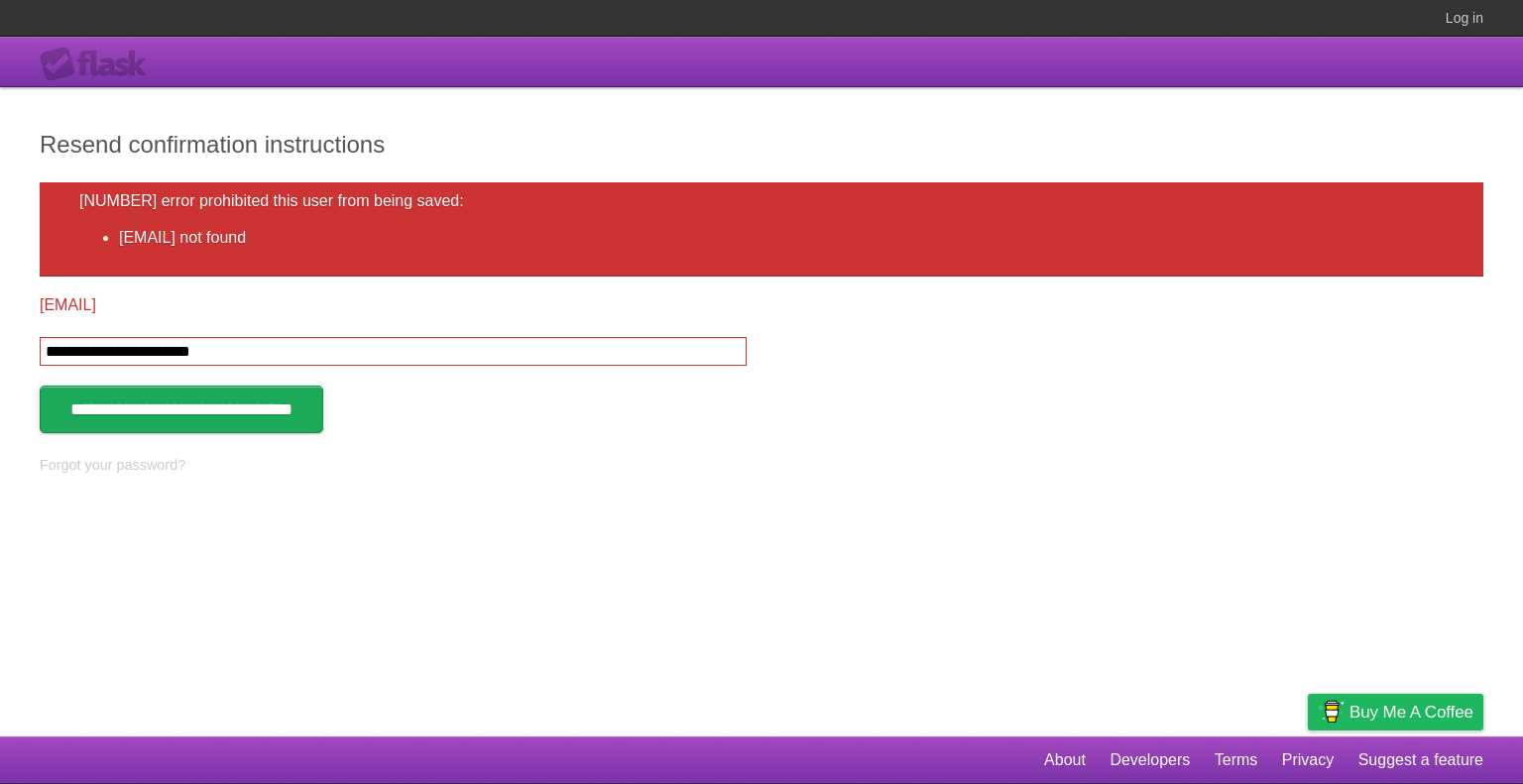 click on "**********" at bounding box center [181, 409] 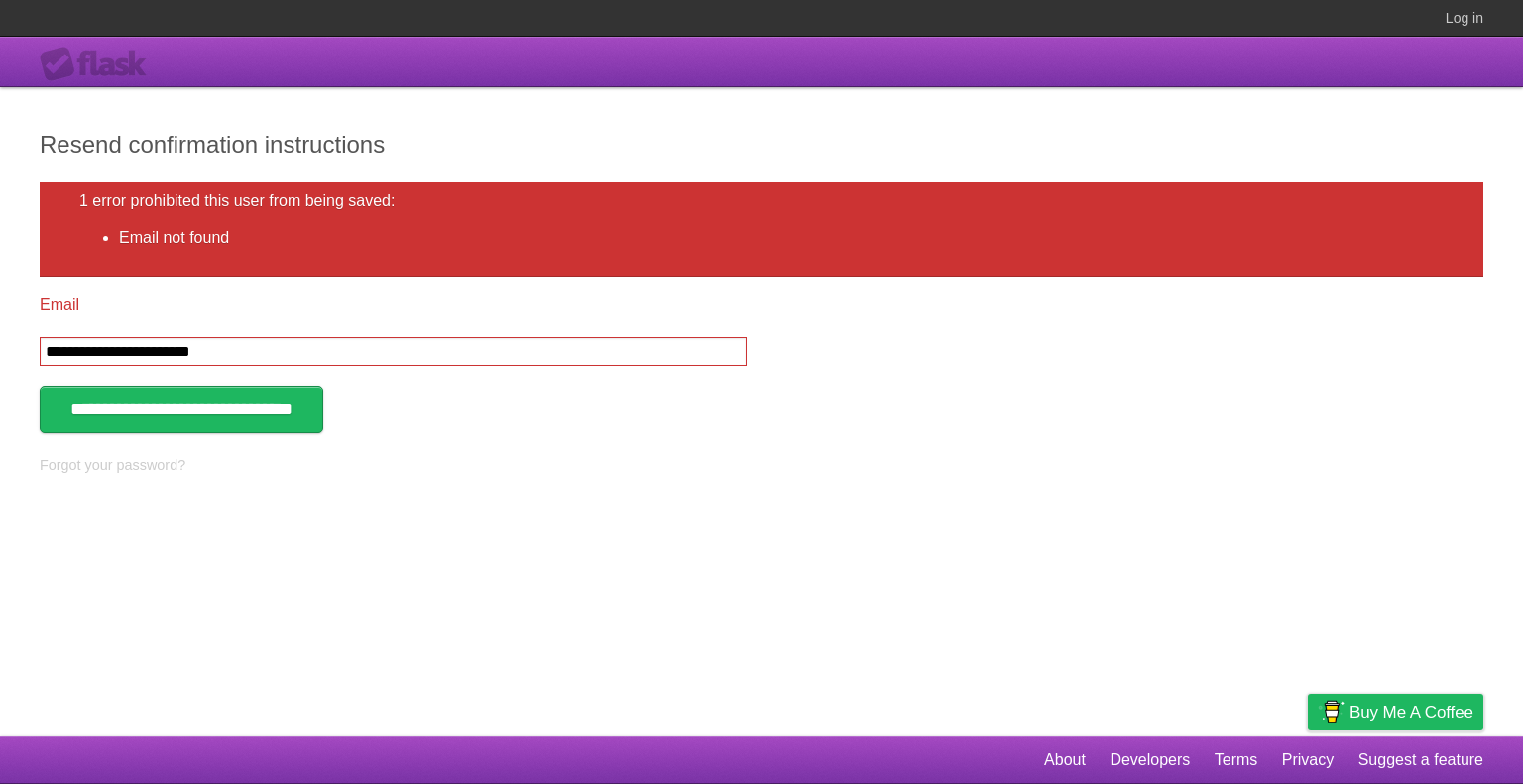 scroll, scrollTop: 0, scrollLeft: 0, axis: both 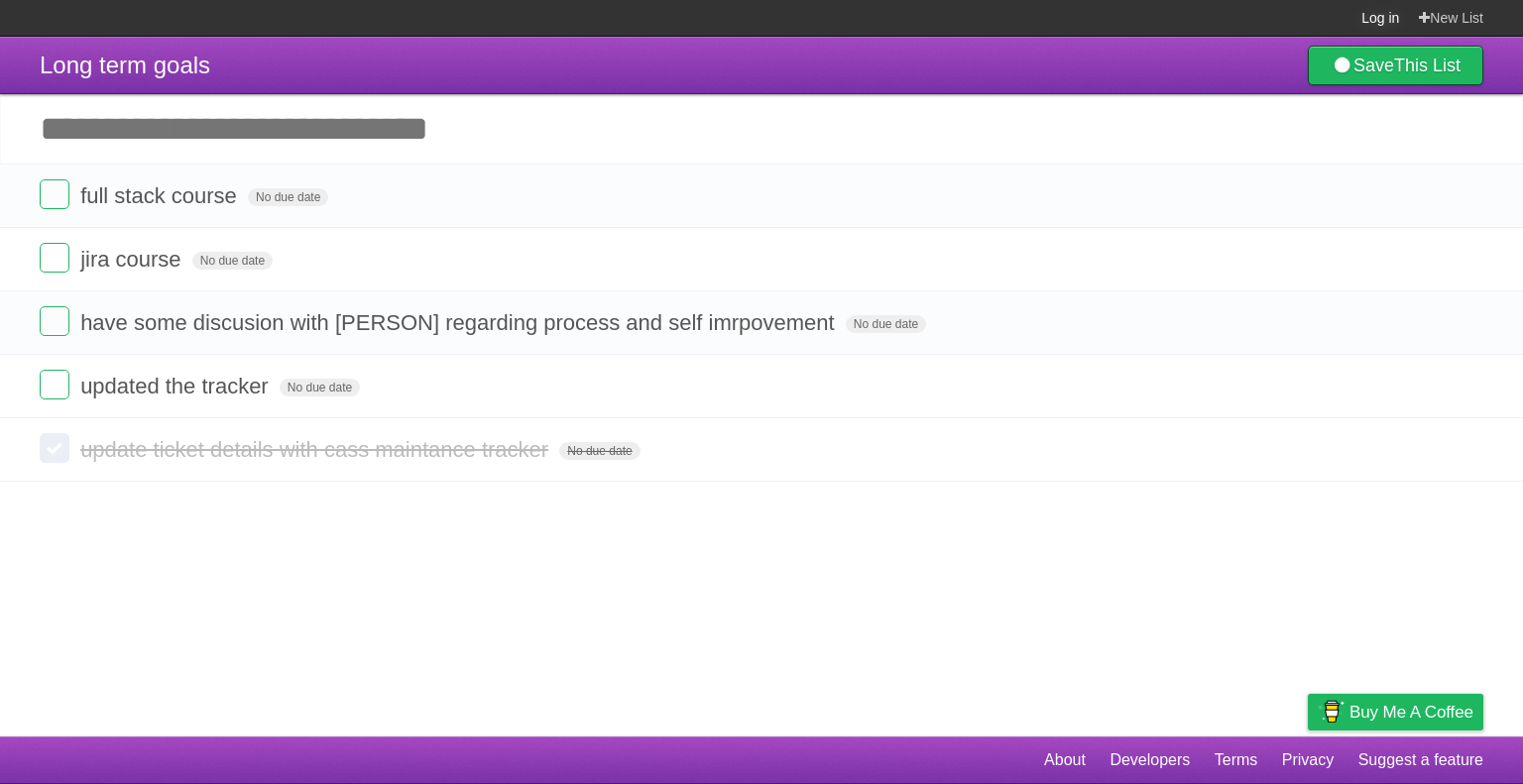 click on "Log in" at bounding box center [1380, 18] 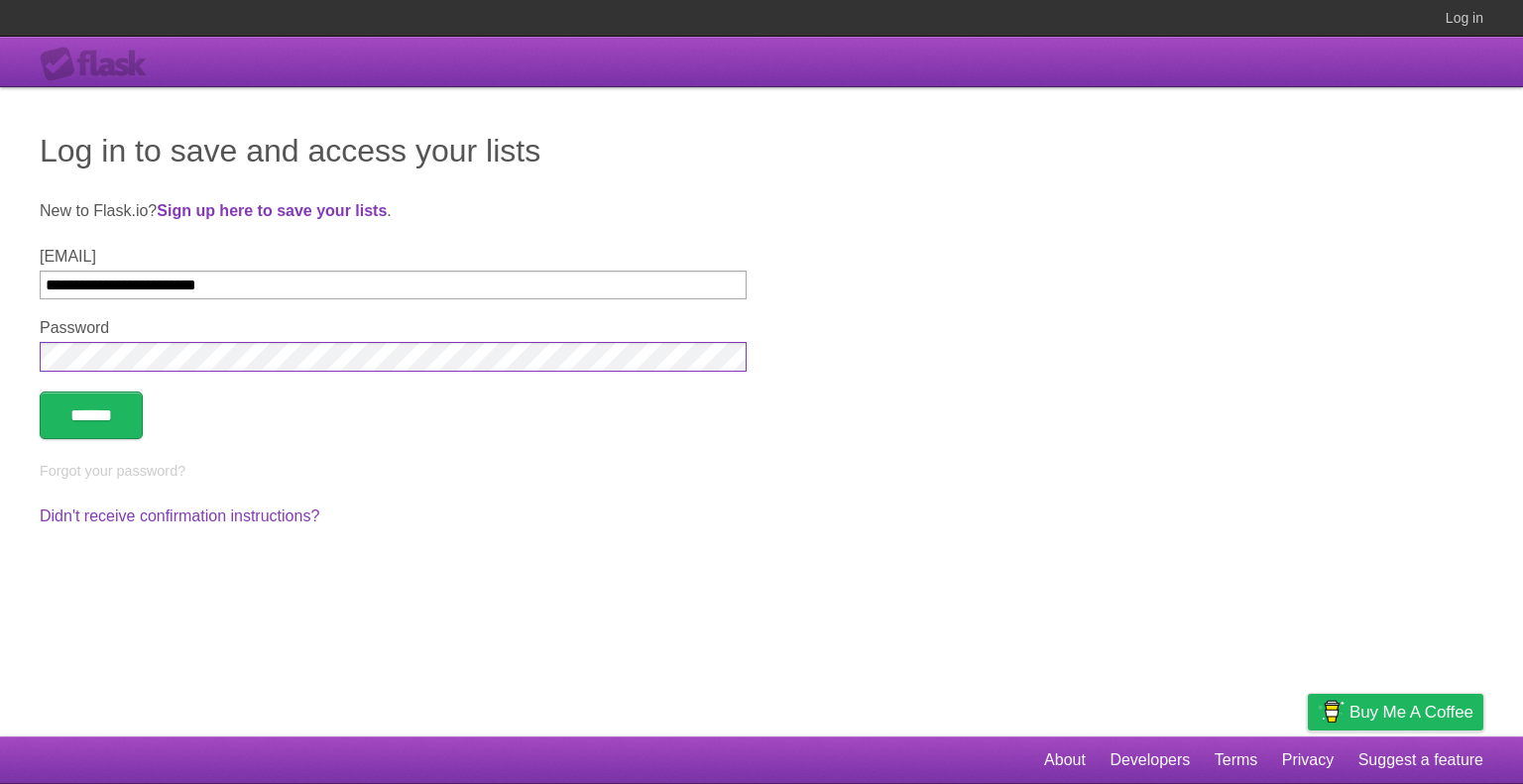 click on "**********" at bounding box center (762, 411) 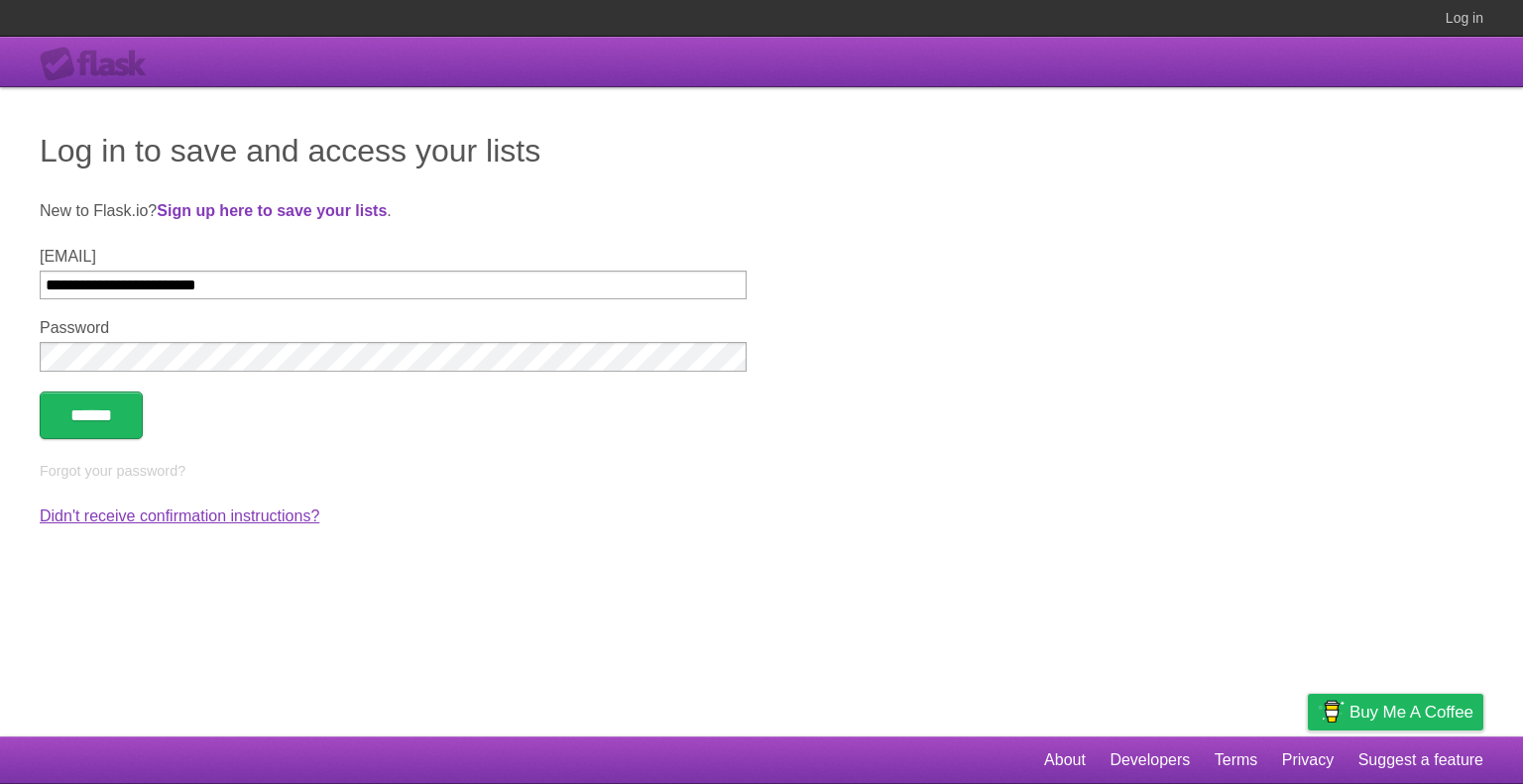 click on "Didn't receive confirmation instructions?" at bounding box center [179, 515] 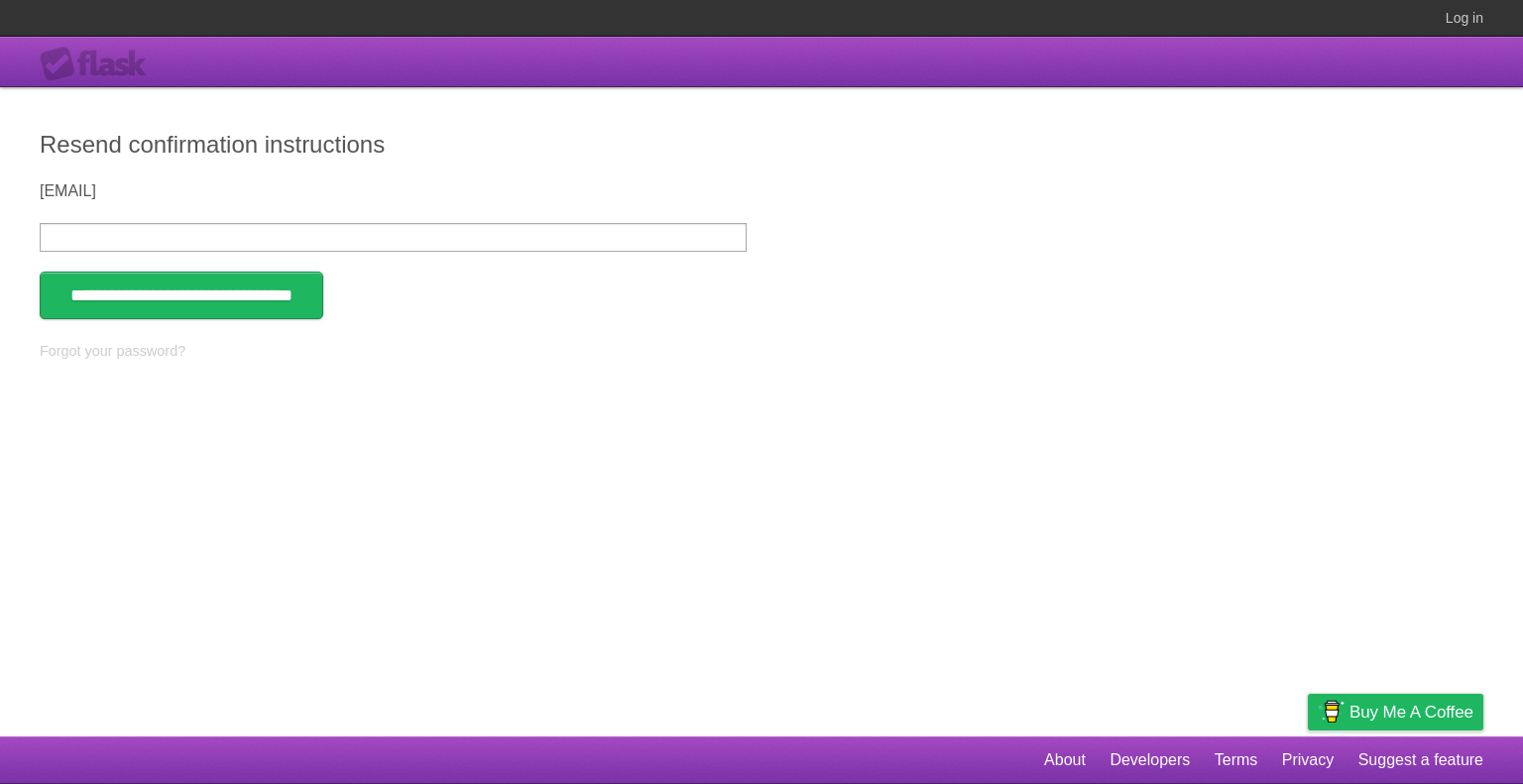 click on "[EMAIL]" at bounding box center [393, 237] 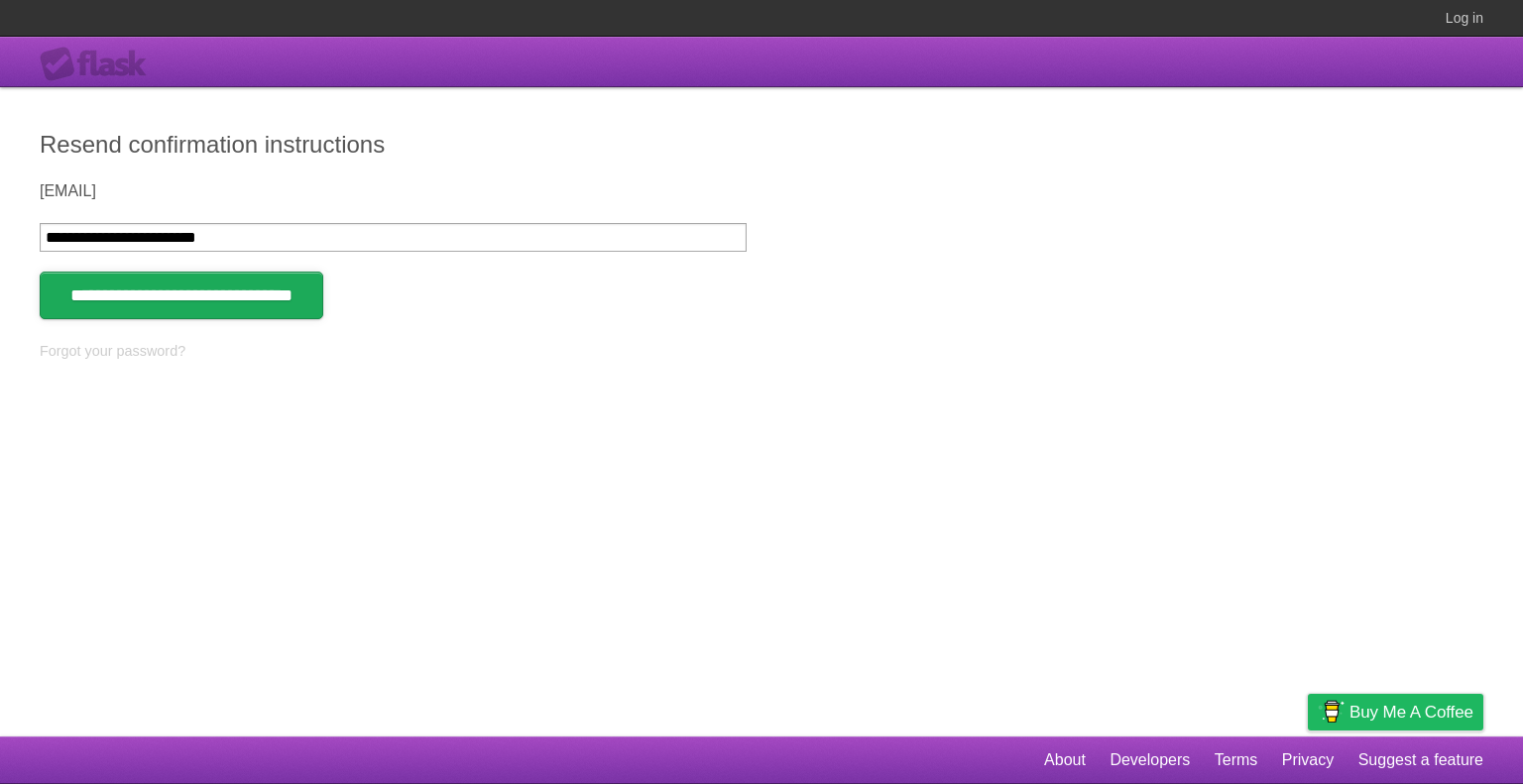 click on "**********" at bounding box center [181, 295] 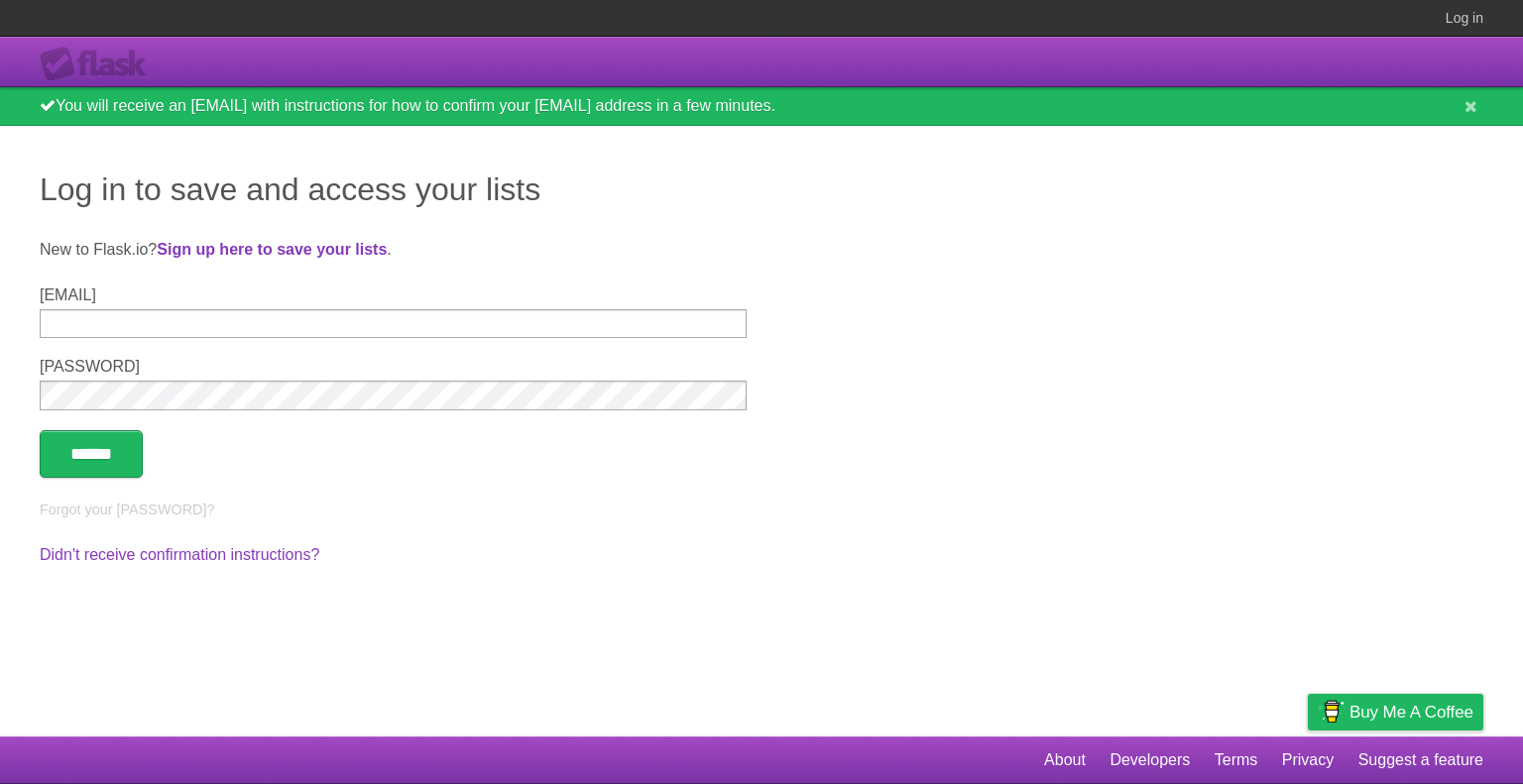 scroll, scrollTop: 0, scrollLeft: 0, axis: both 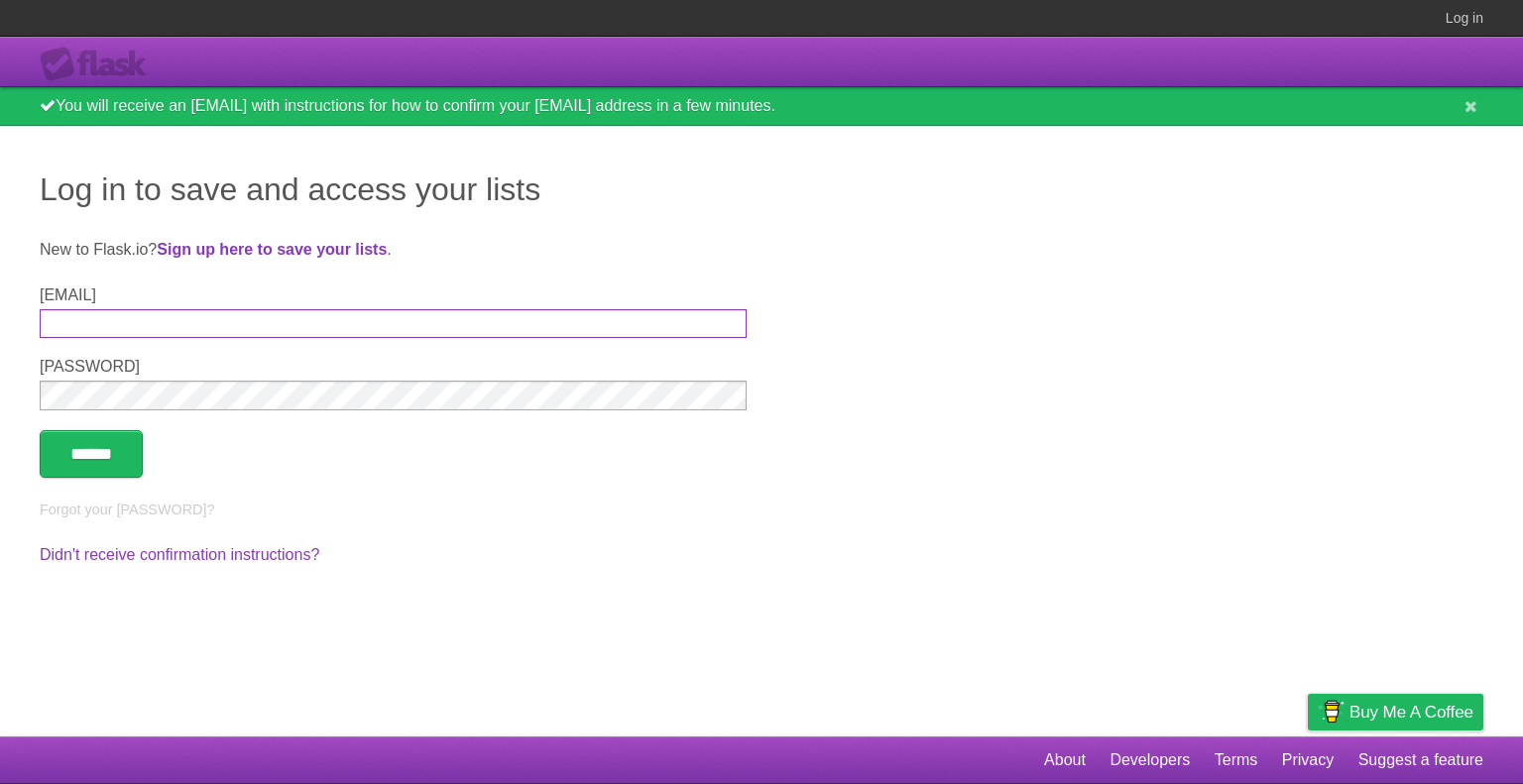 type on "**********" 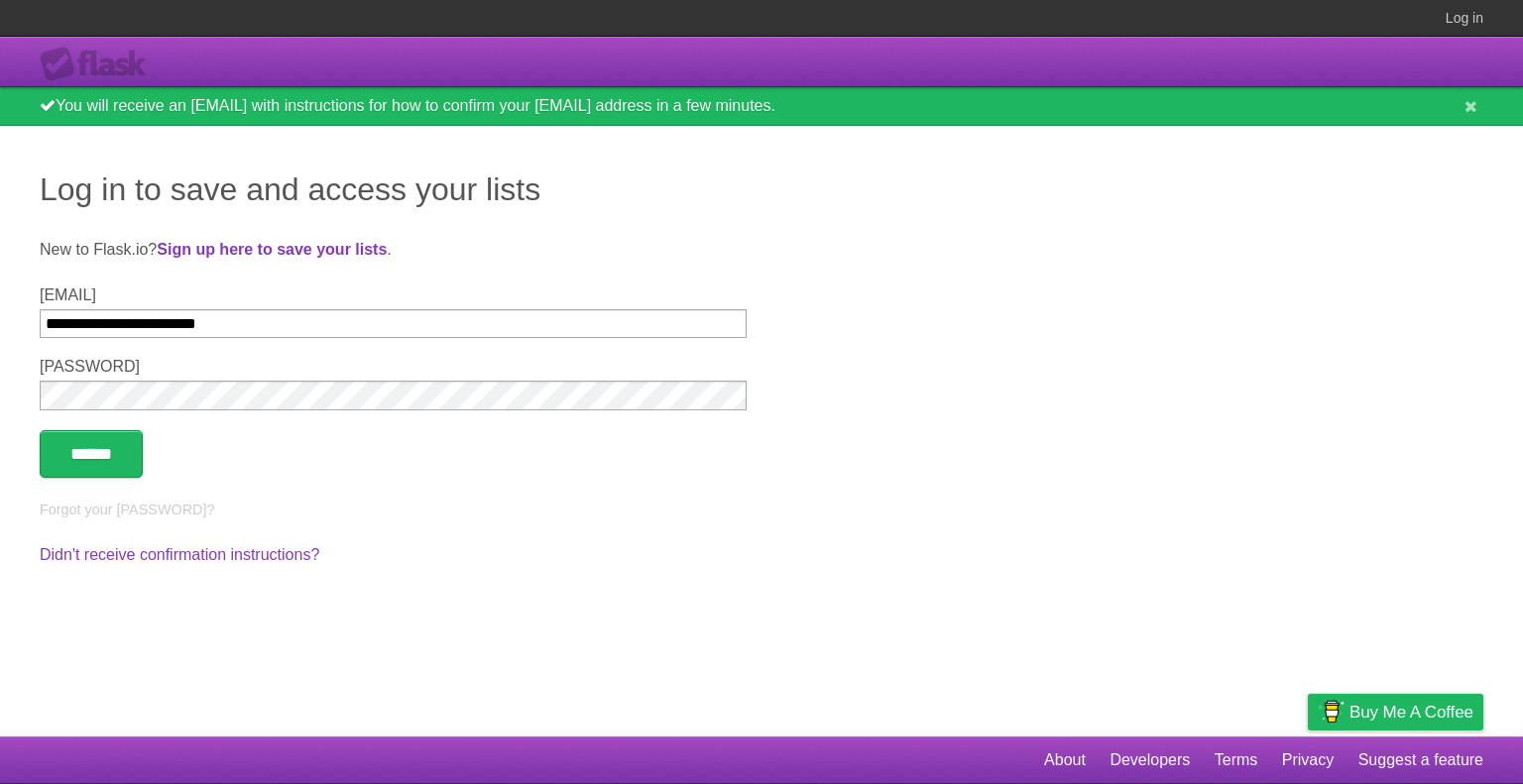 click on "**********" at bounding box center (393, 323) 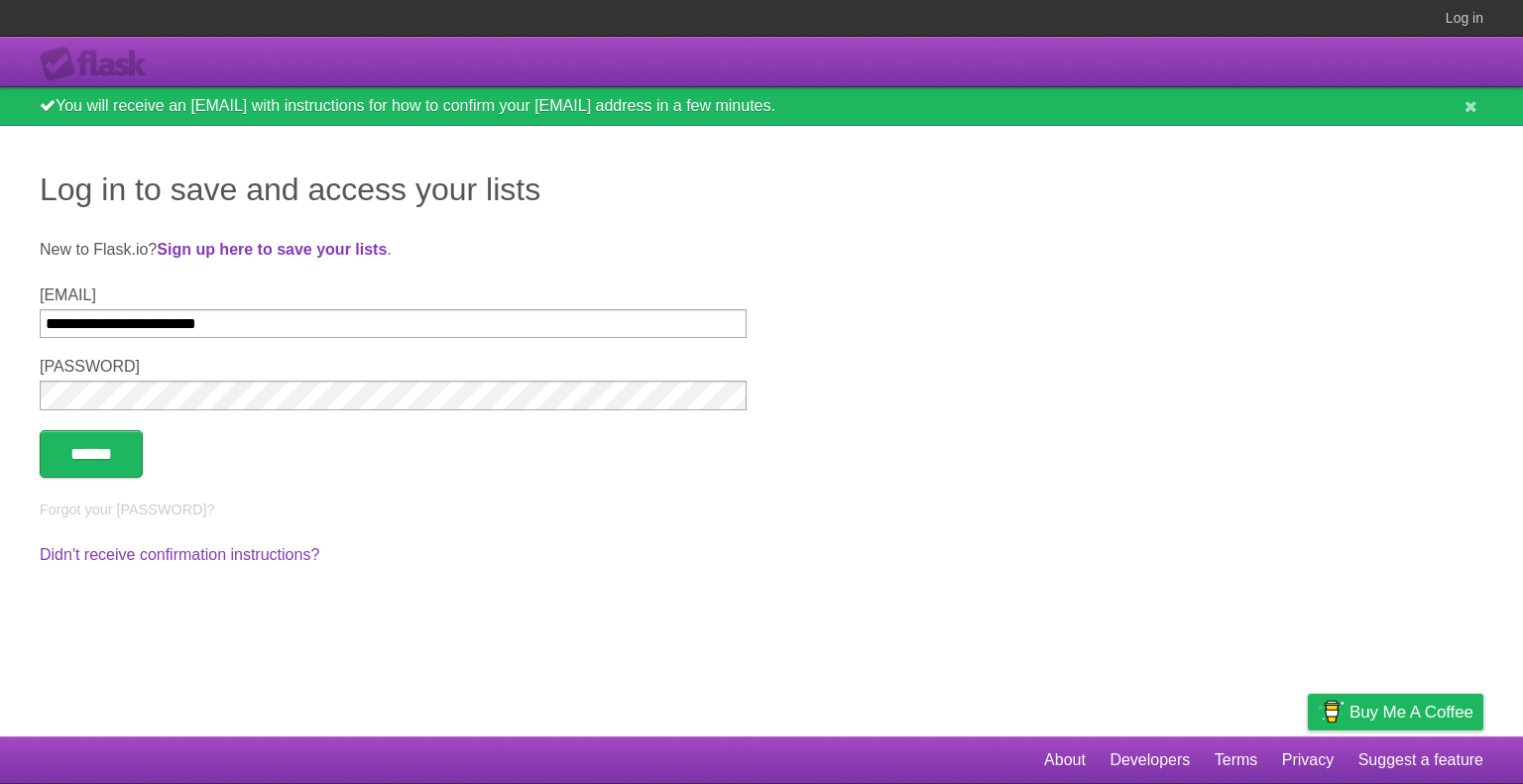 click on "**********" at bounding box center [762, 431] 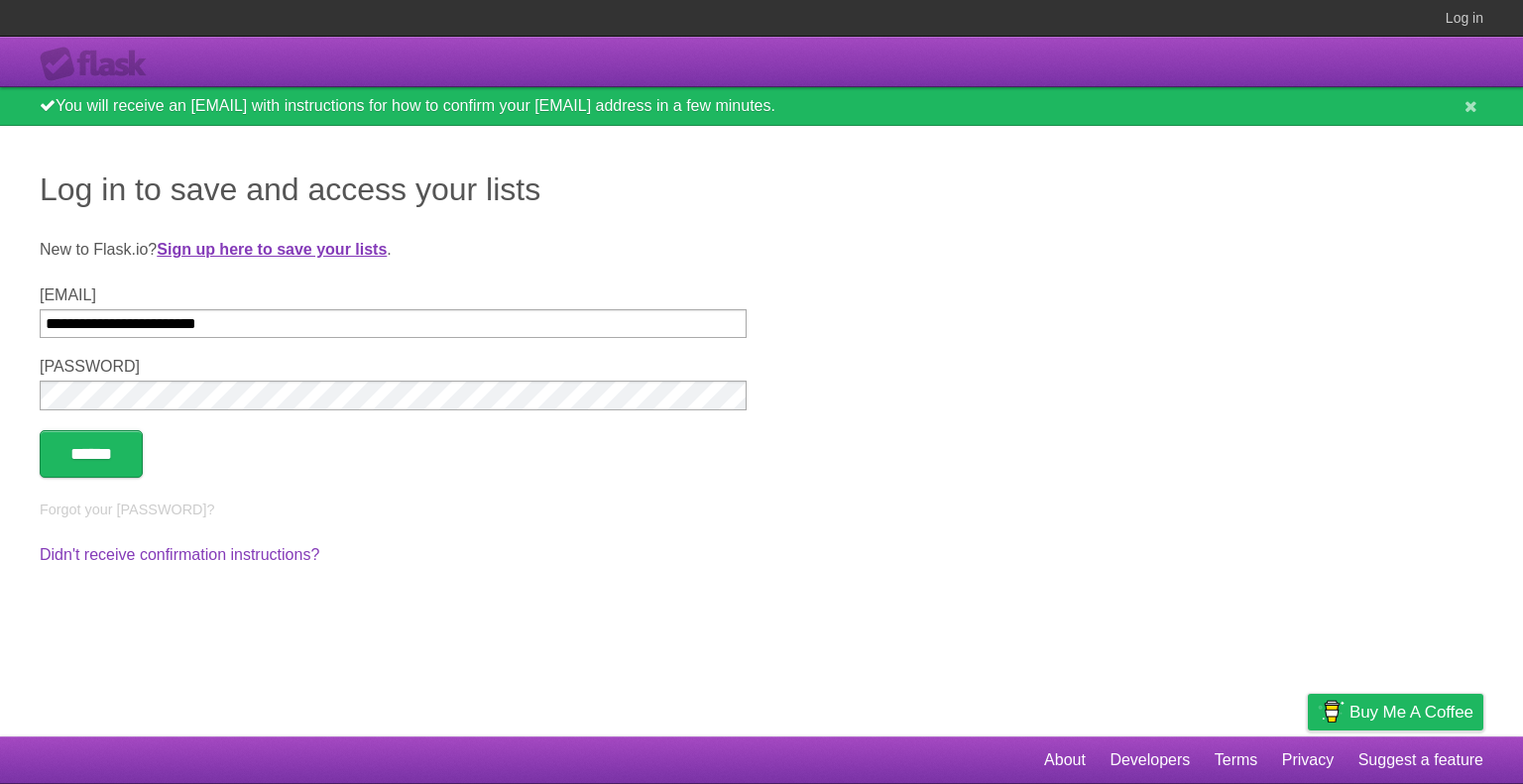 click on "Sign up here to save your lists" at bounding box center [272, 249] 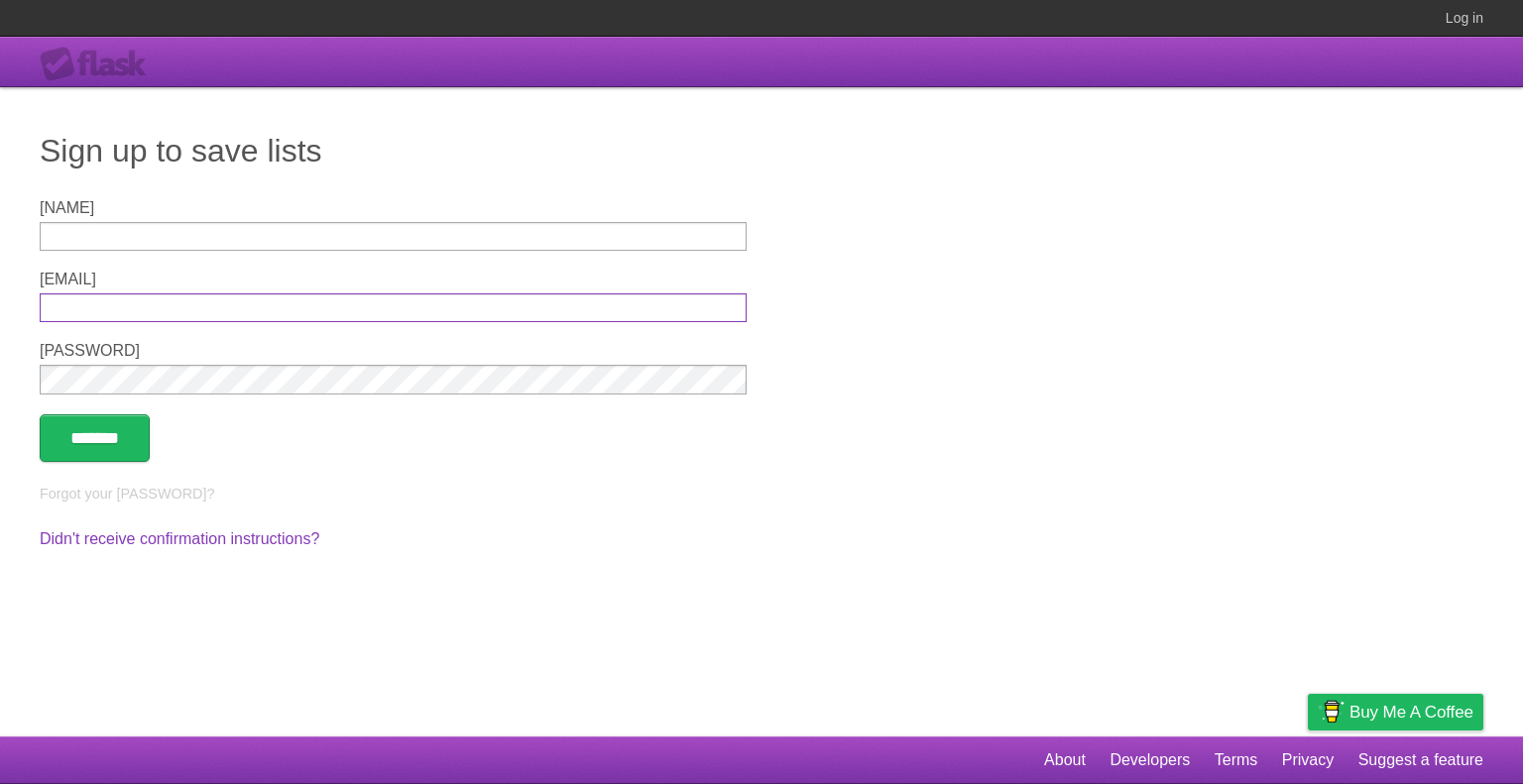 type on "**********" 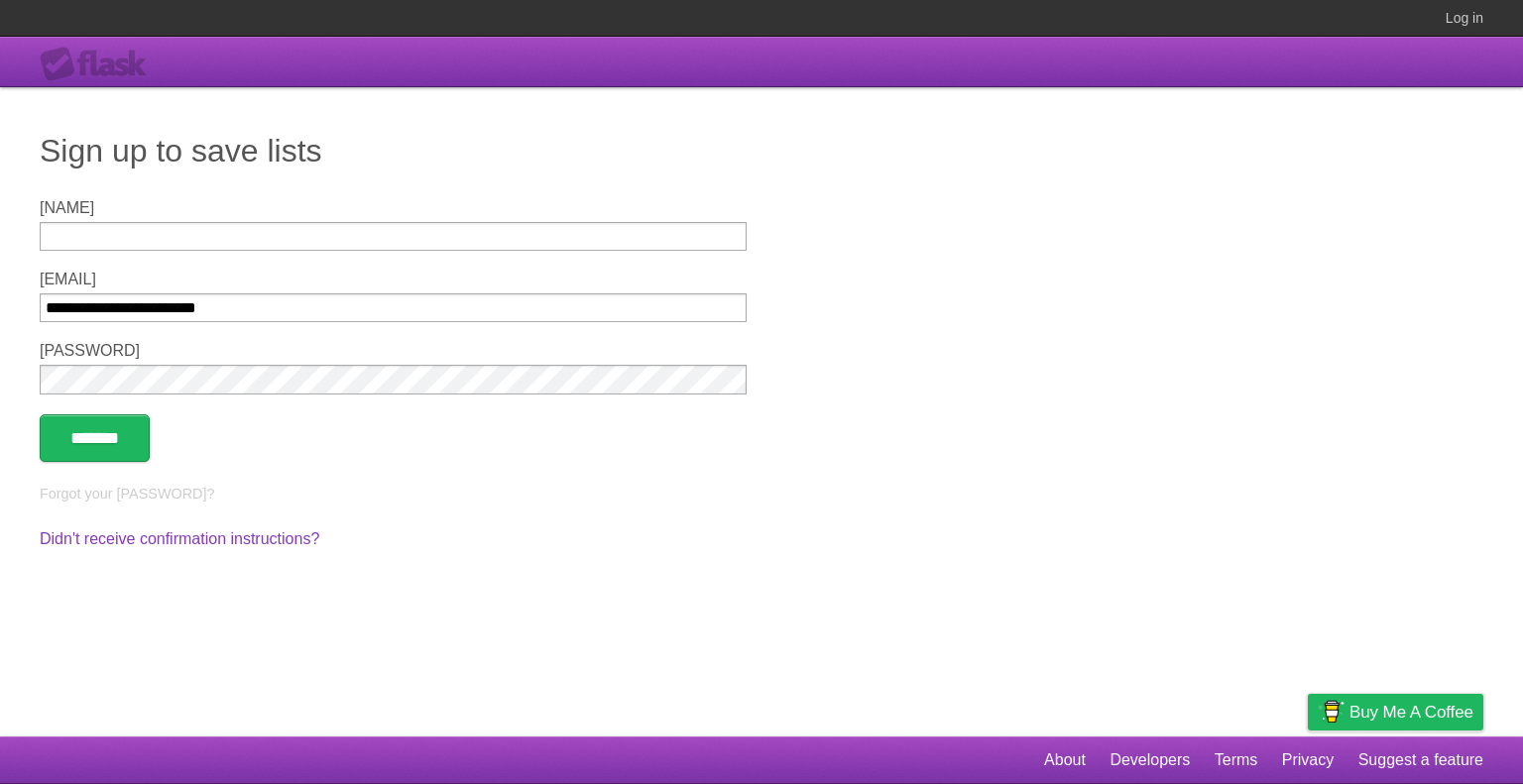 click on "Name" at bounding box center [393, 236] 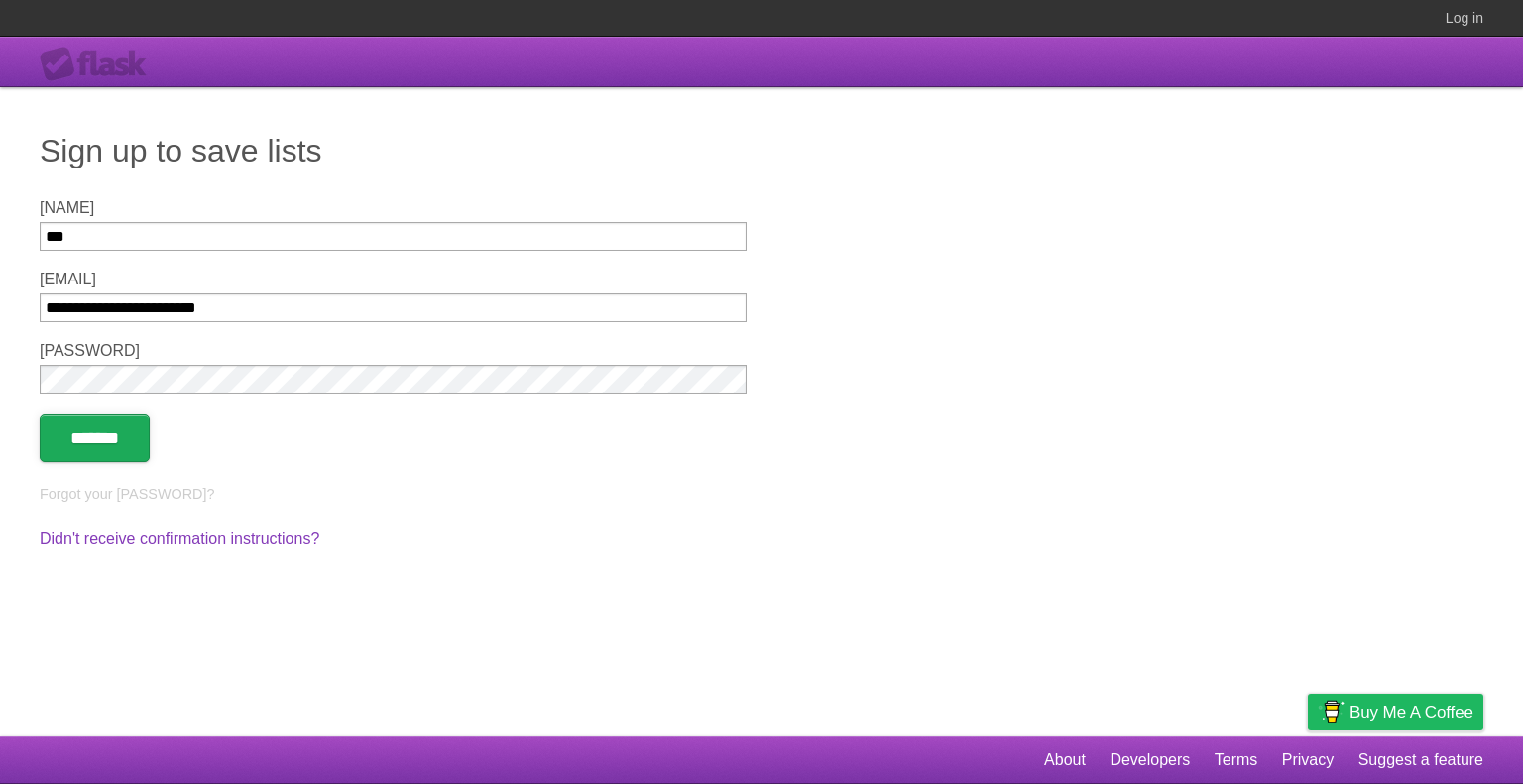click on "*******" at bounding box center [94, 438] 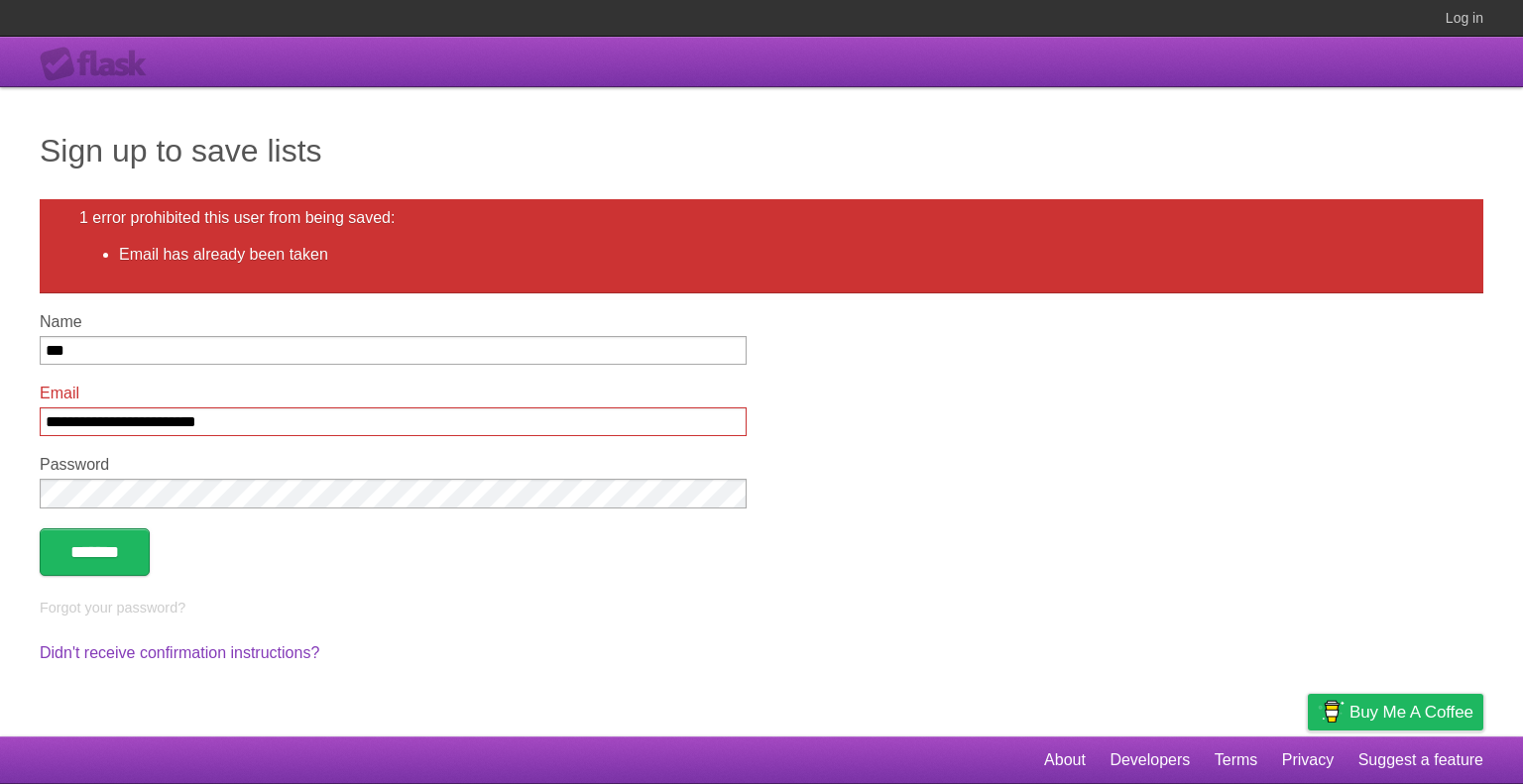 scroll, scrollTop: 0, scrollLeft: 0, axis: both 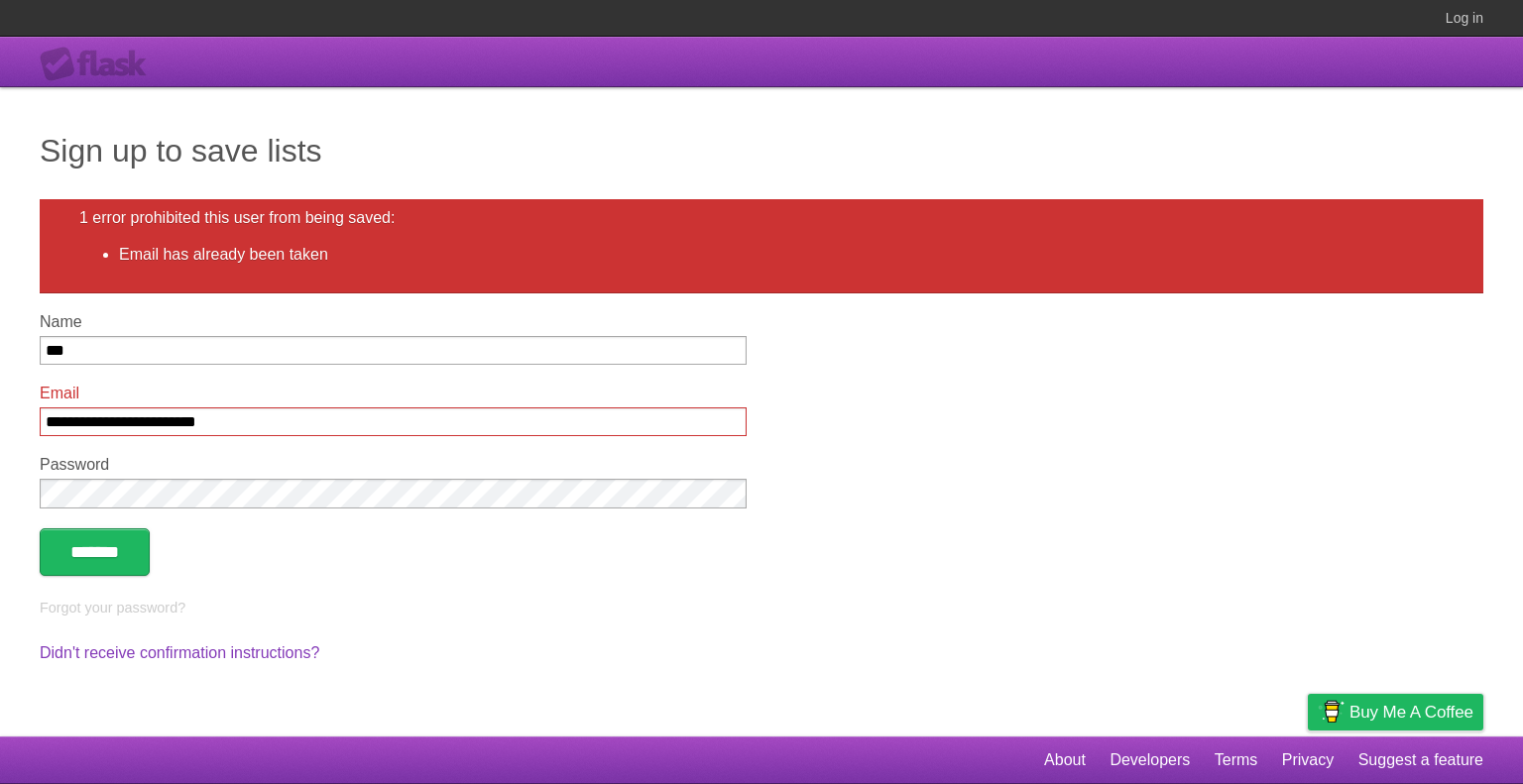 drag, startPoint x: 264, startPoint y: 423, endPoint x: 1, endPoint y: 435, distance: 263.27362 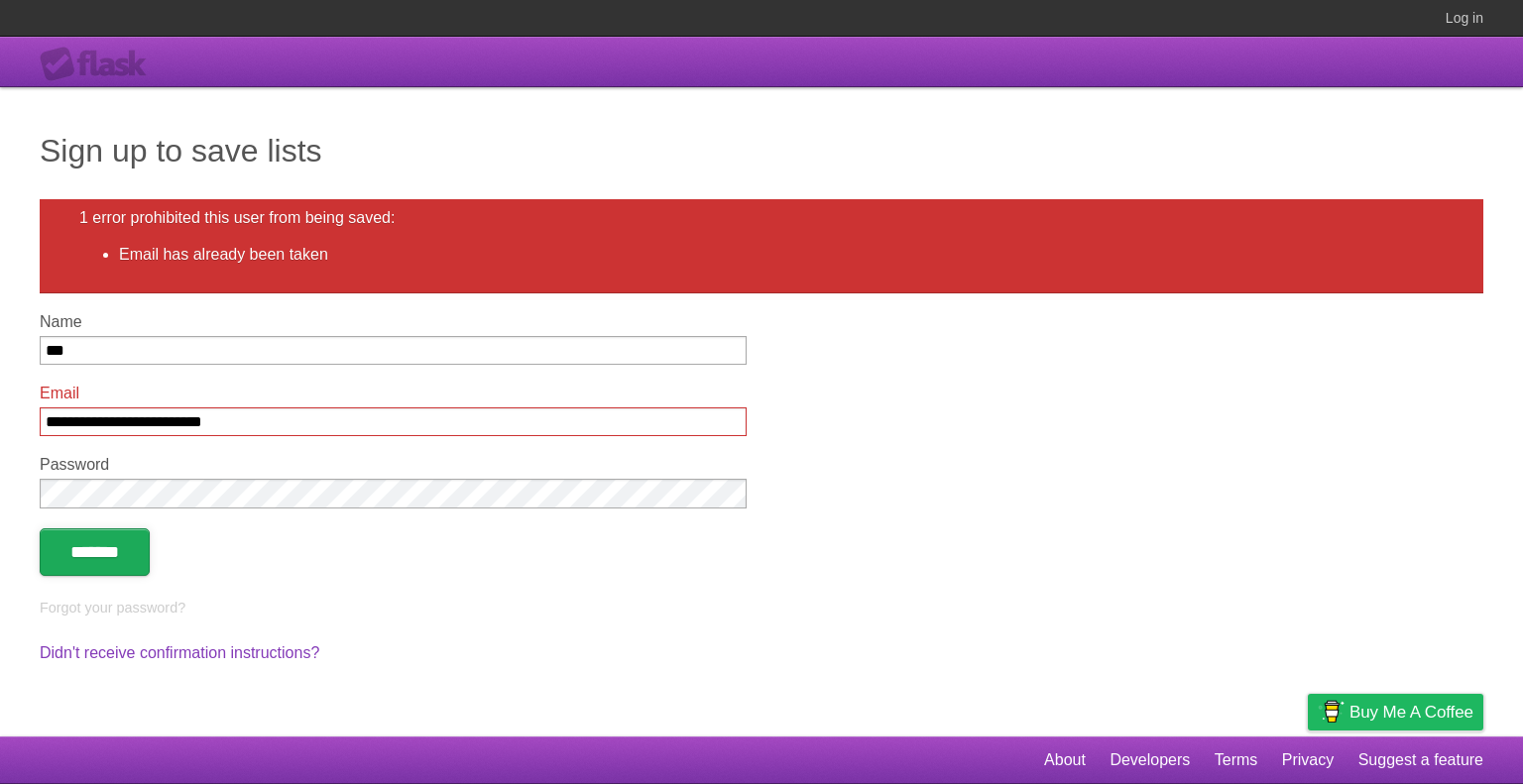 type on "**********" 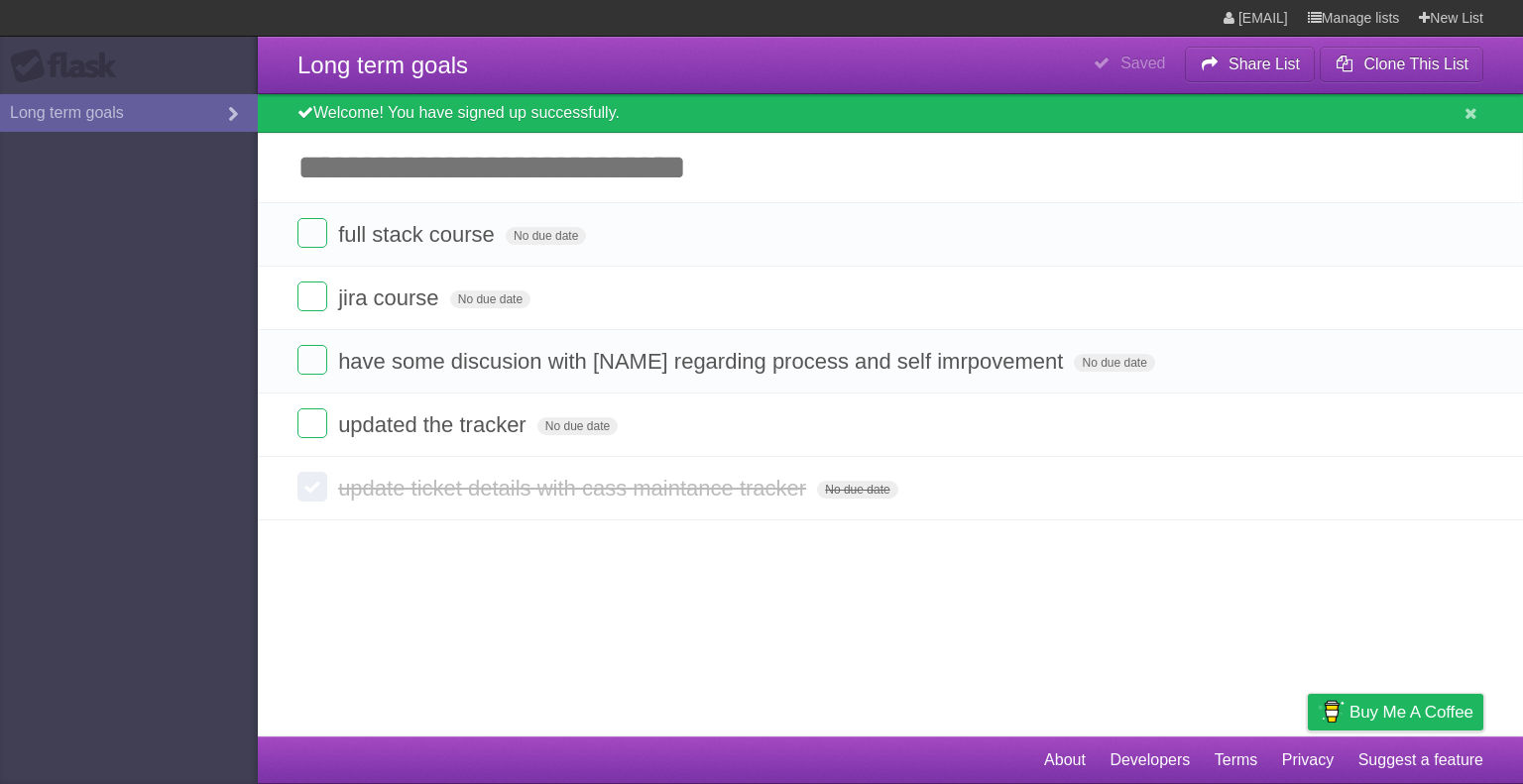 scroll, scrollTop: 0, scrollLeft: 0, axis: both 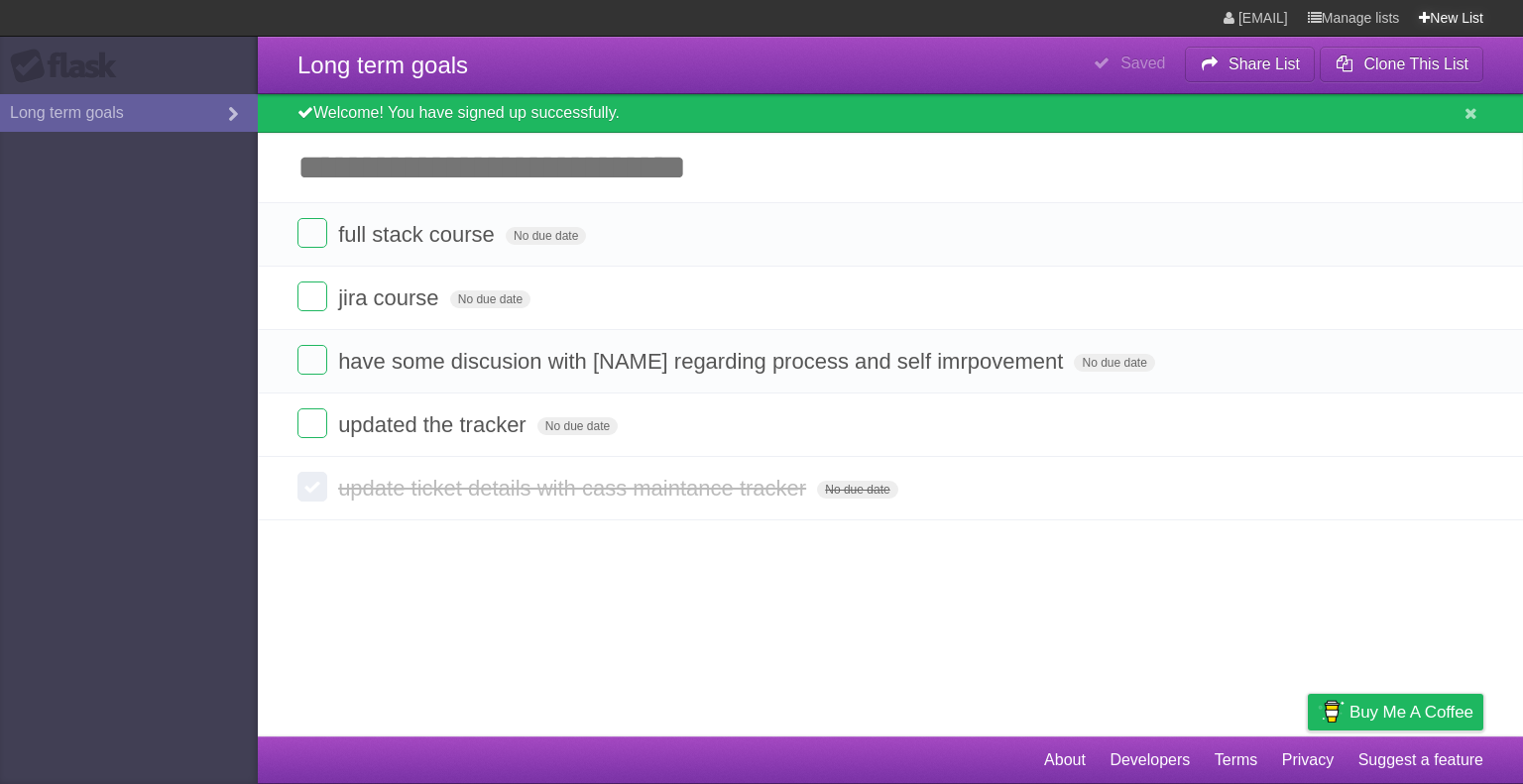 click on "New List" at bounding box center (1451, 18) 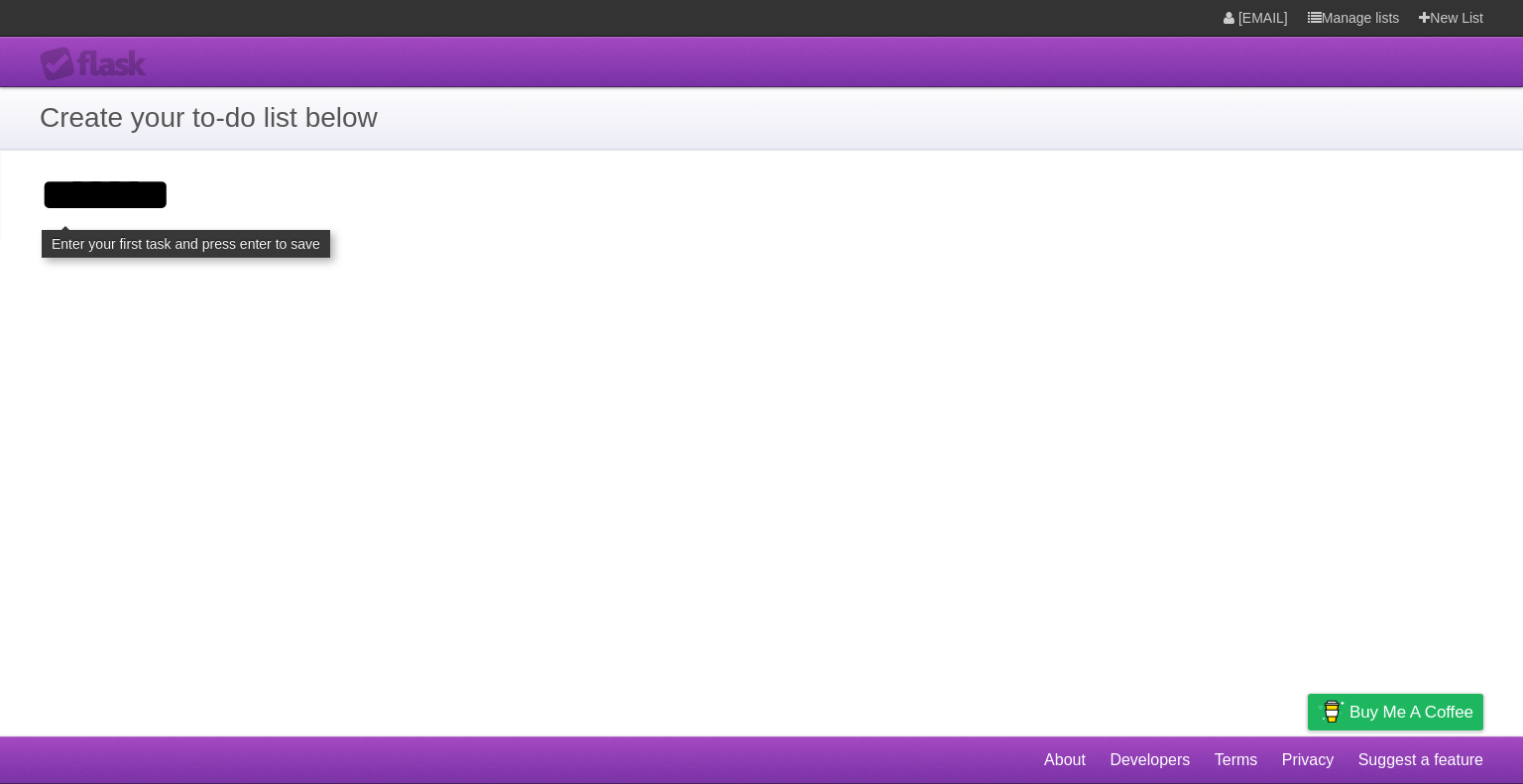 type on "*******" 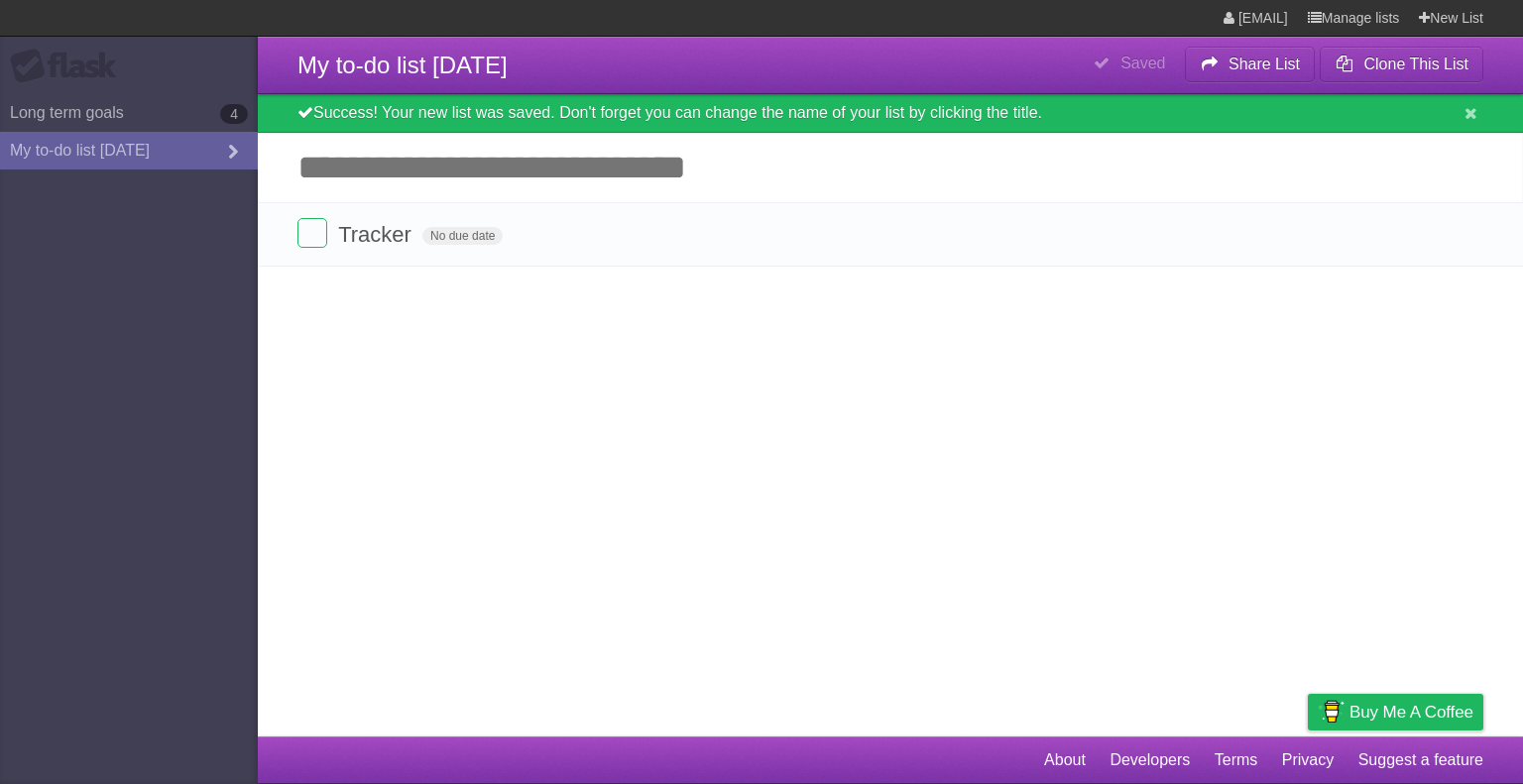 scroll, scrollTop: 0, scrollLeft: 0, axis: both 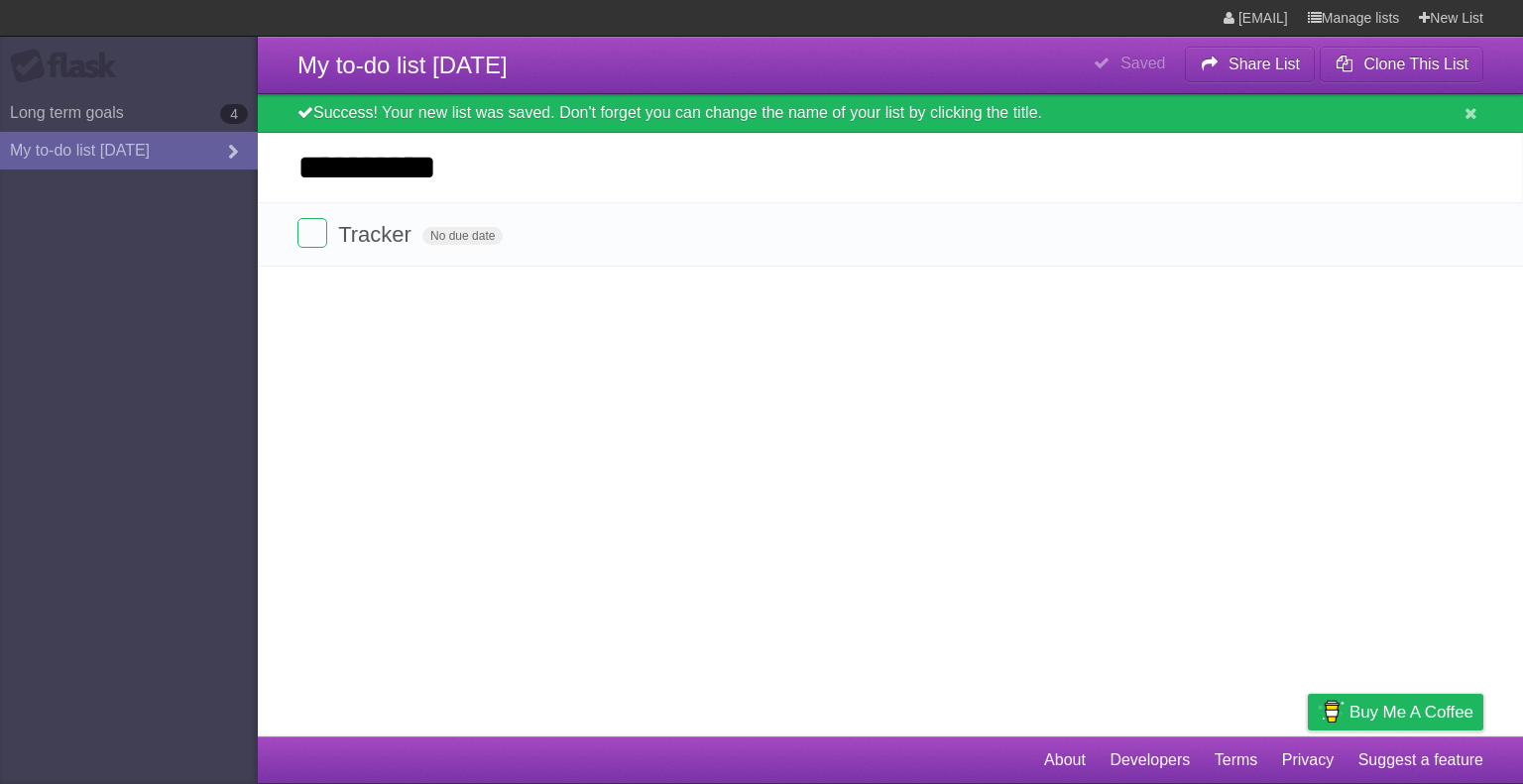 click on "*********" at bounding box center [0, 0] 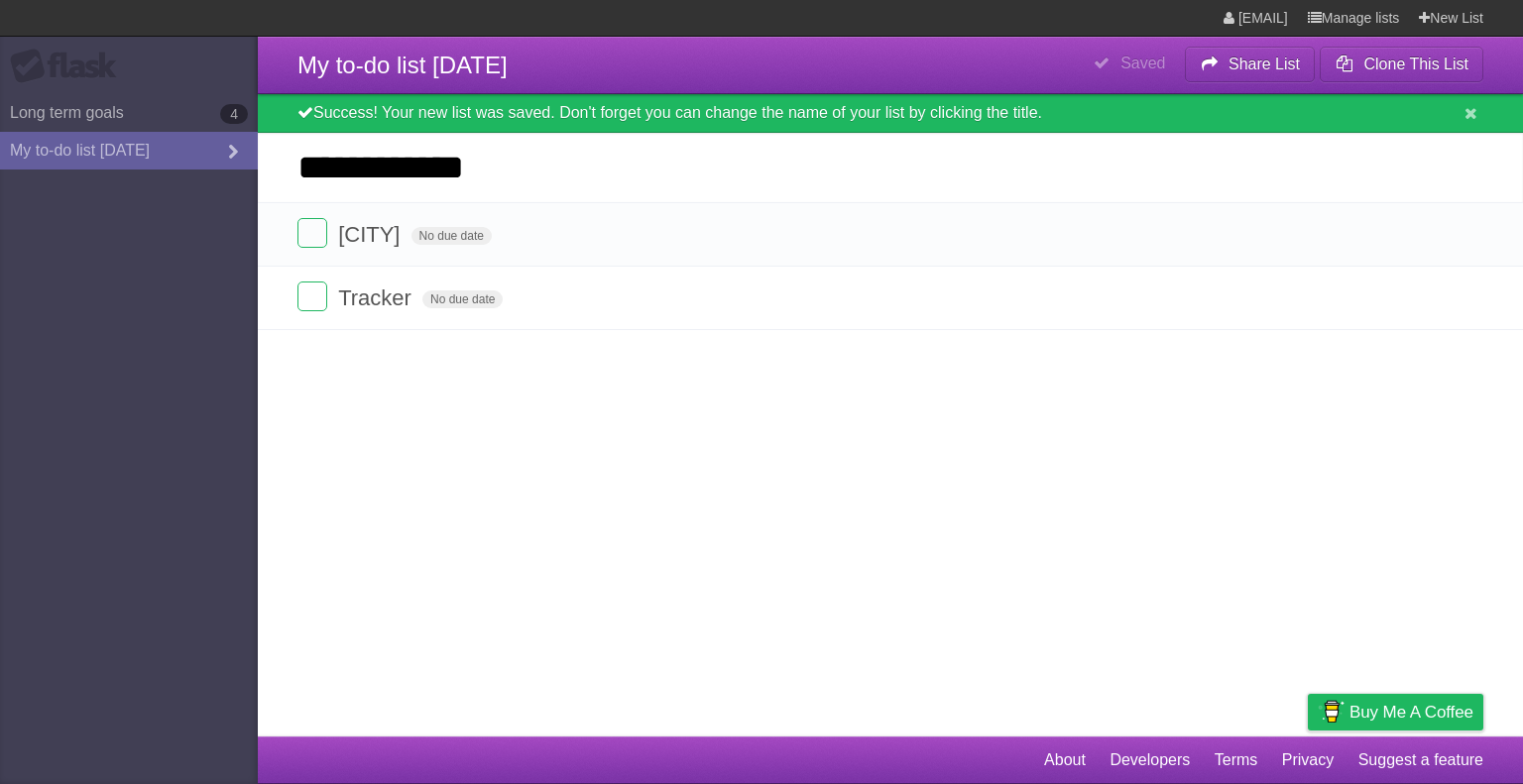 click on "*********" at bounding box center (0, 0) 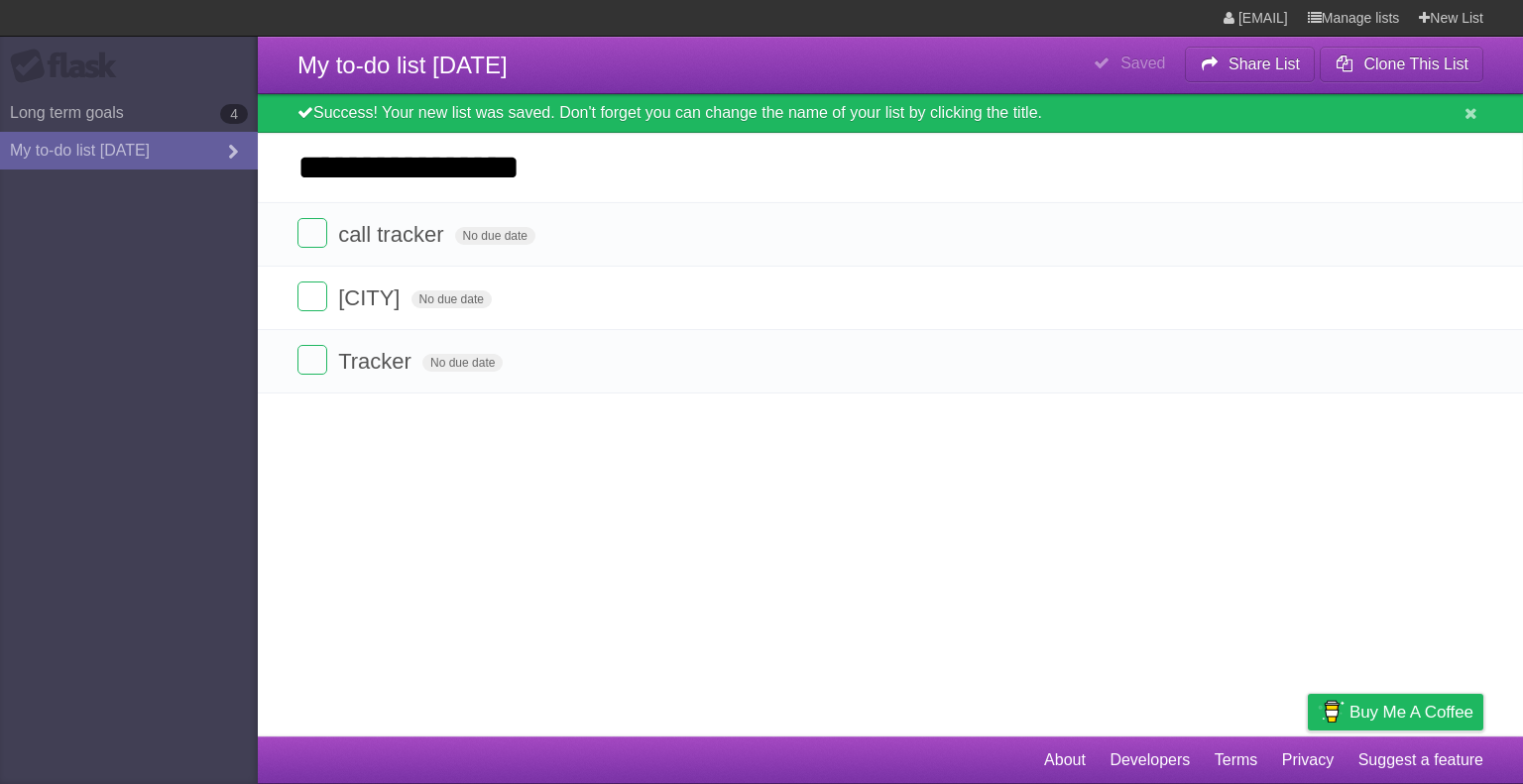 click on "*********" at bounding box center [0, 0] 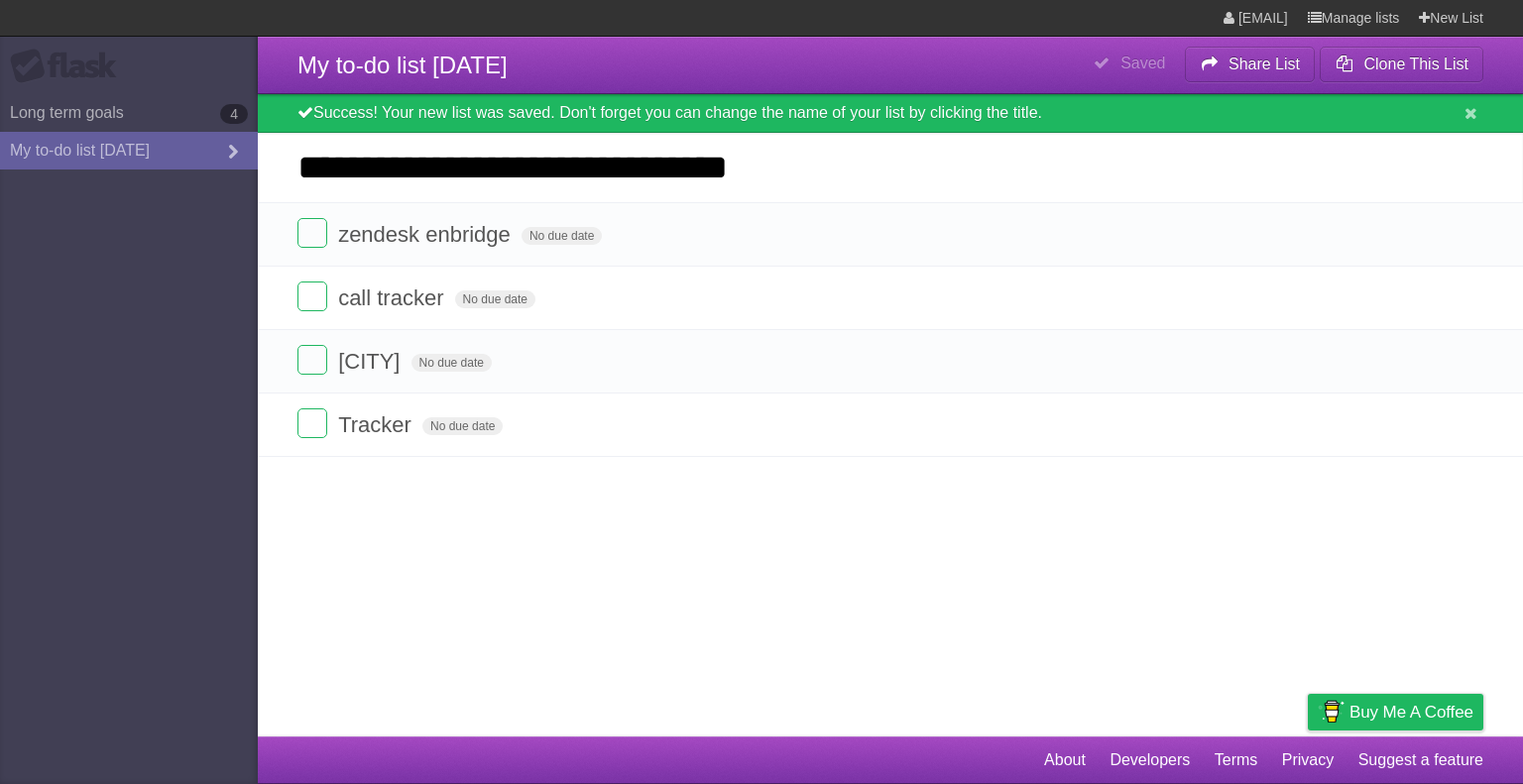 type on "**********" 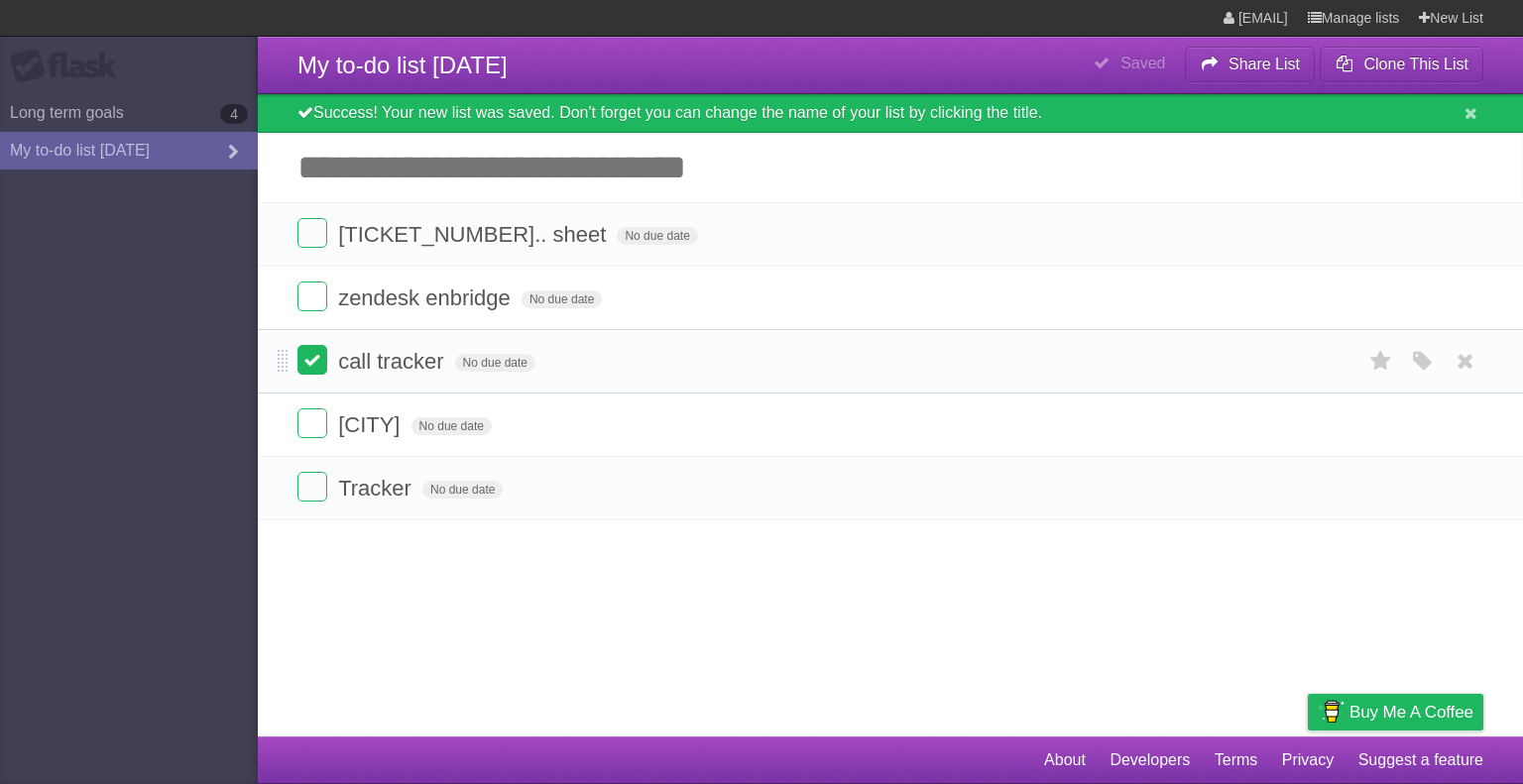 click at bounding box center [312, 360] 